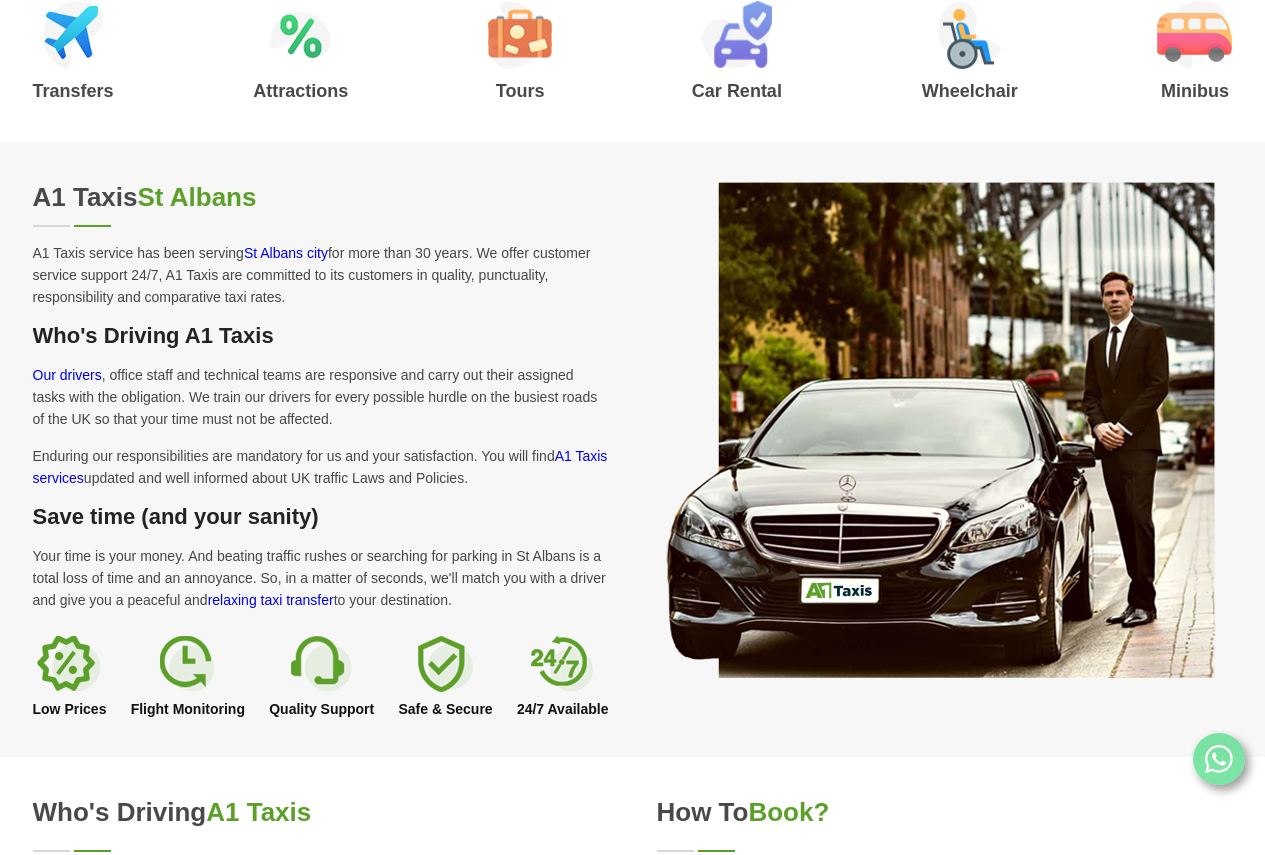 scroll, scrollTop: 900, scrollLeft: 0, axis: vertical 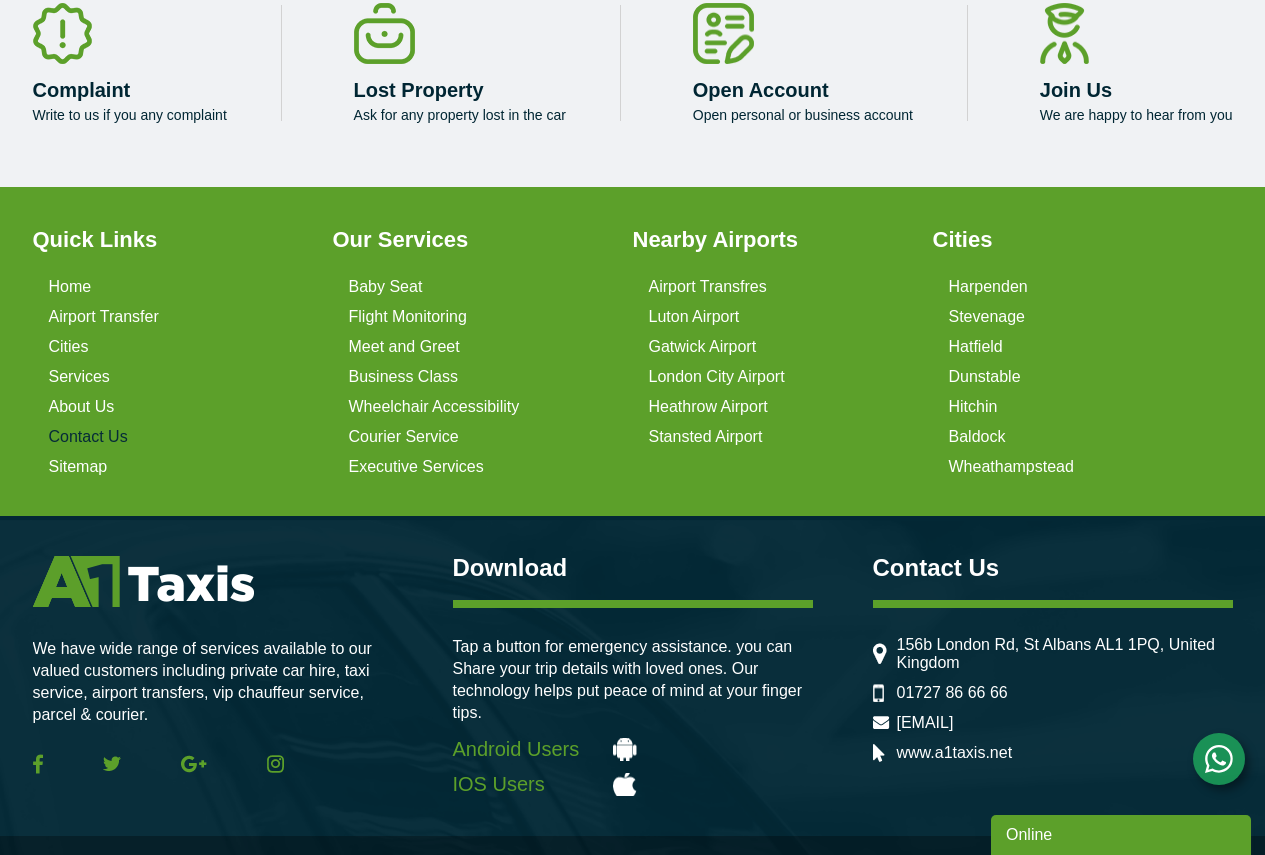 click on "Contact Us" at bounding box center [88, 437] 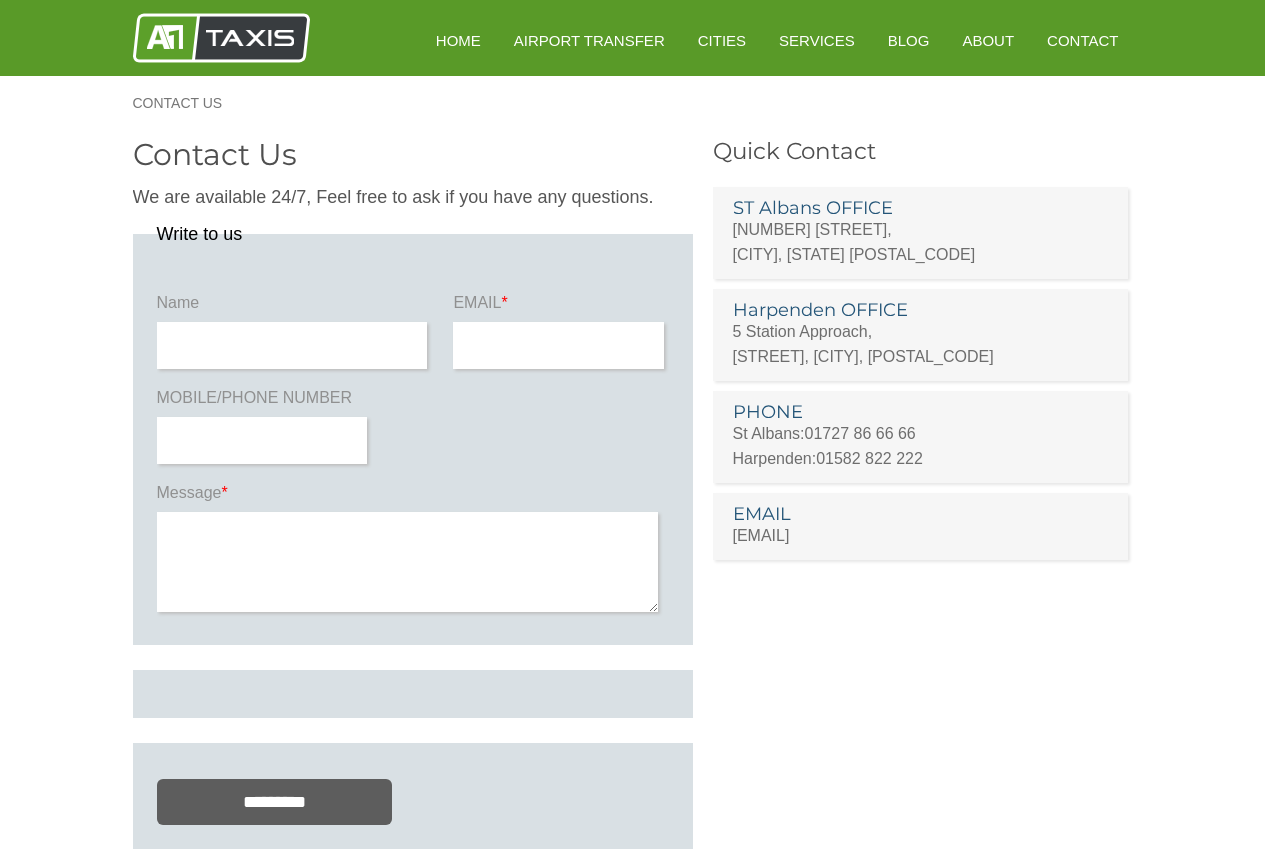scroll, scrollTop: 0, scrollLeft: 0, axis: both 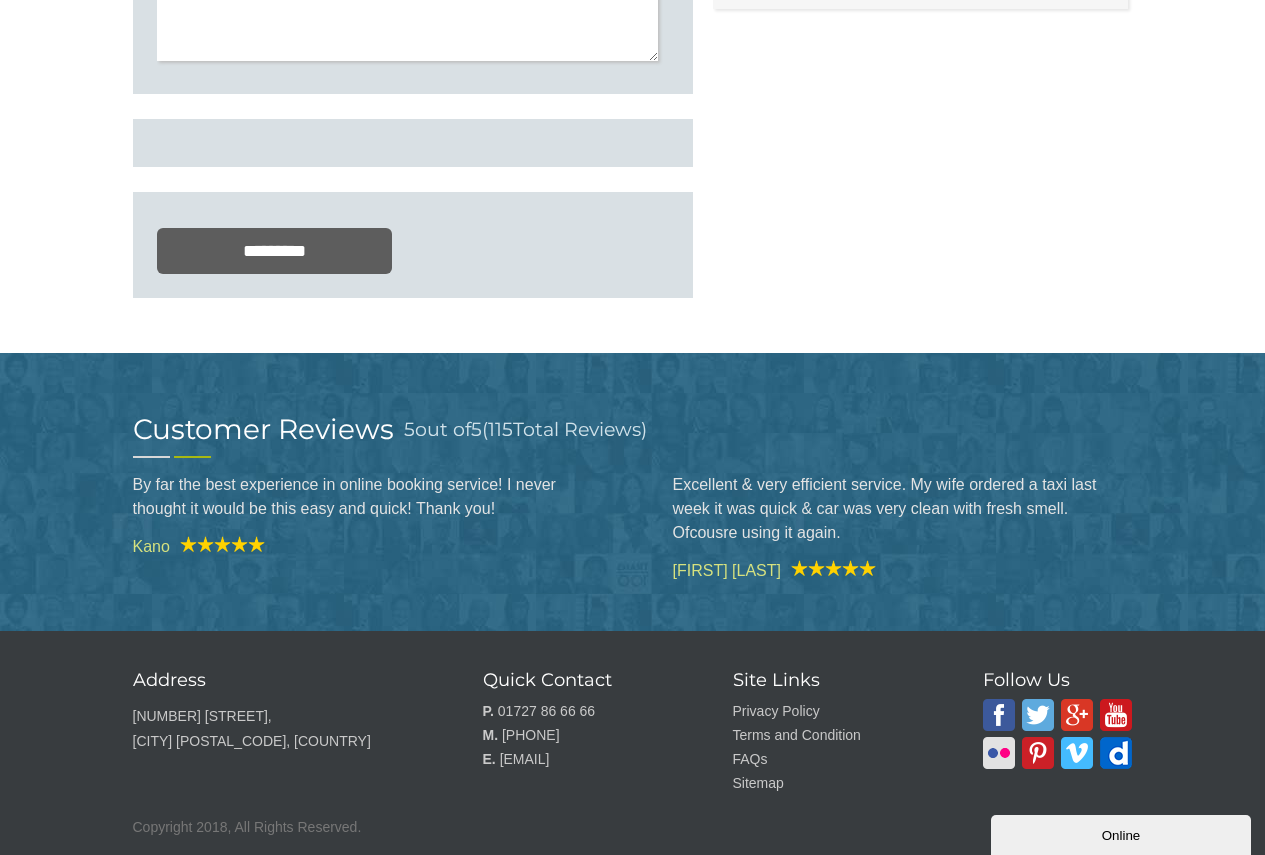 click on "Online" at bounding box center (1121, 835) 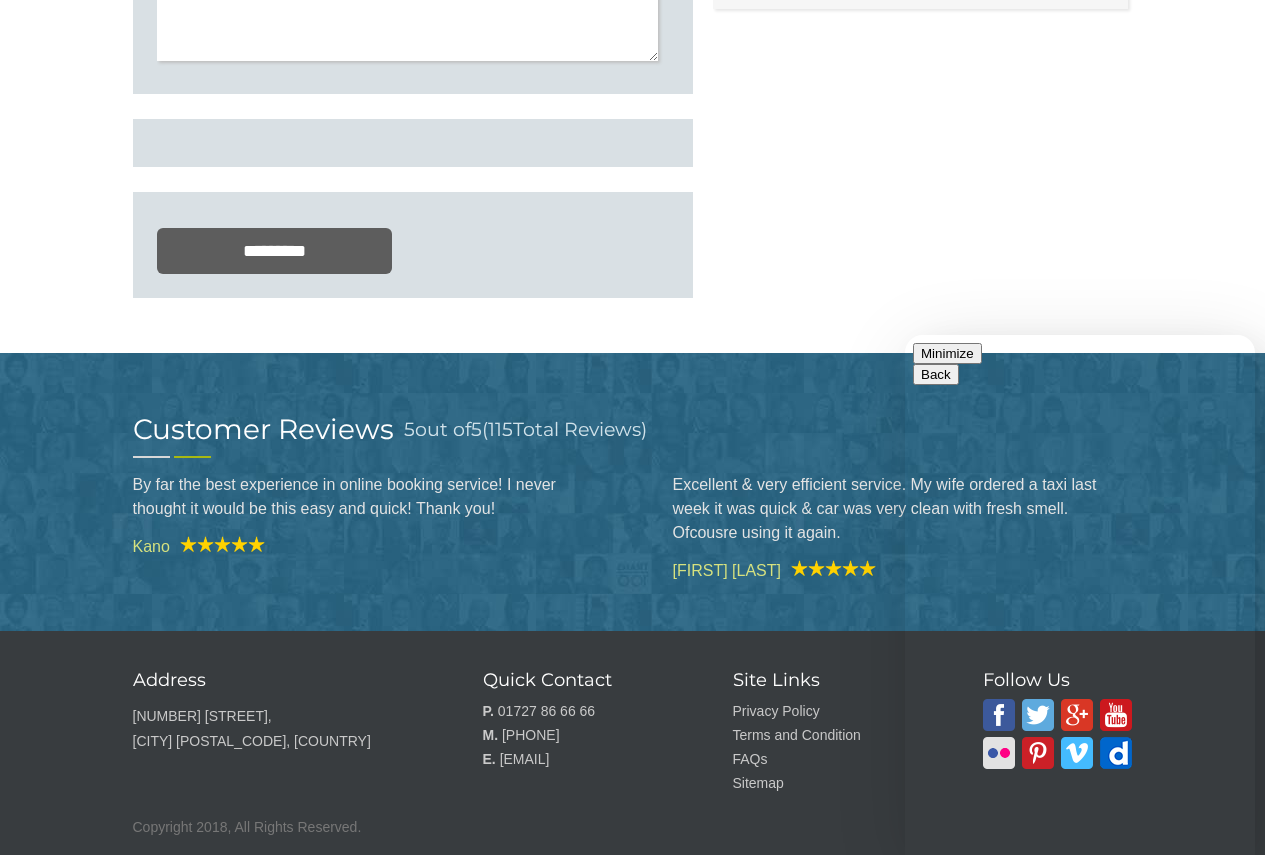 click on "We typically reply in a few minutes" at bounding box center (1080, 998) 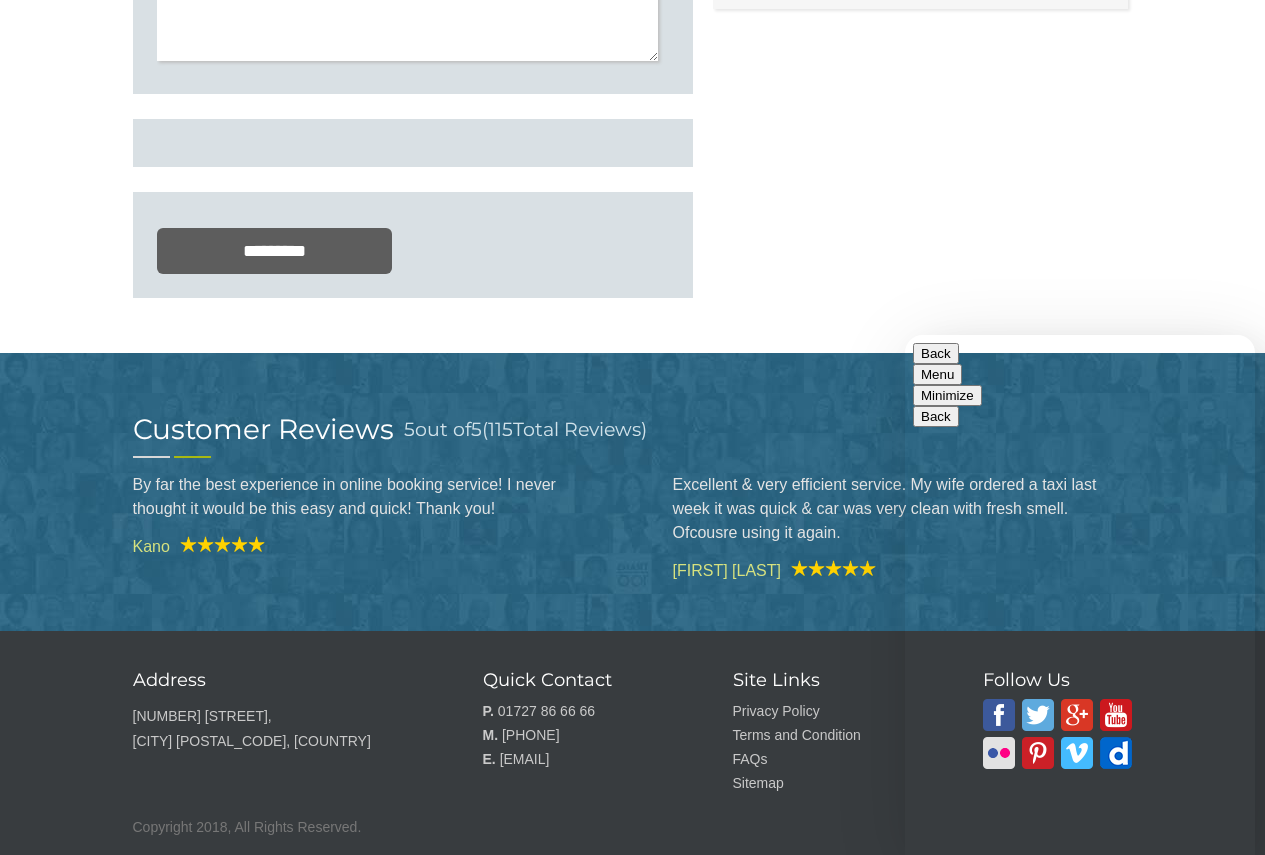 click at bounding box center [905, 335] 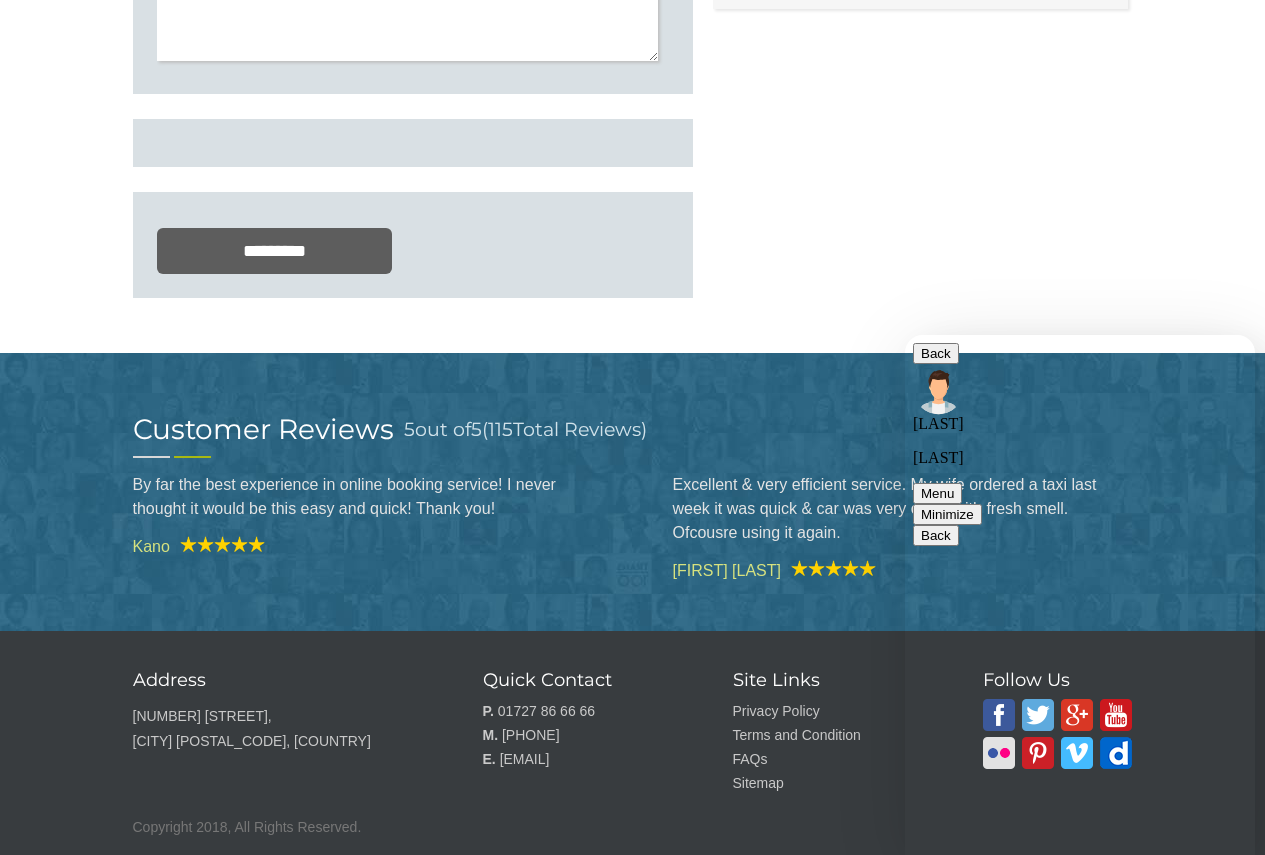 click on "Rate this chat Upload File Insert emoji" at bounding box center (905, 335) 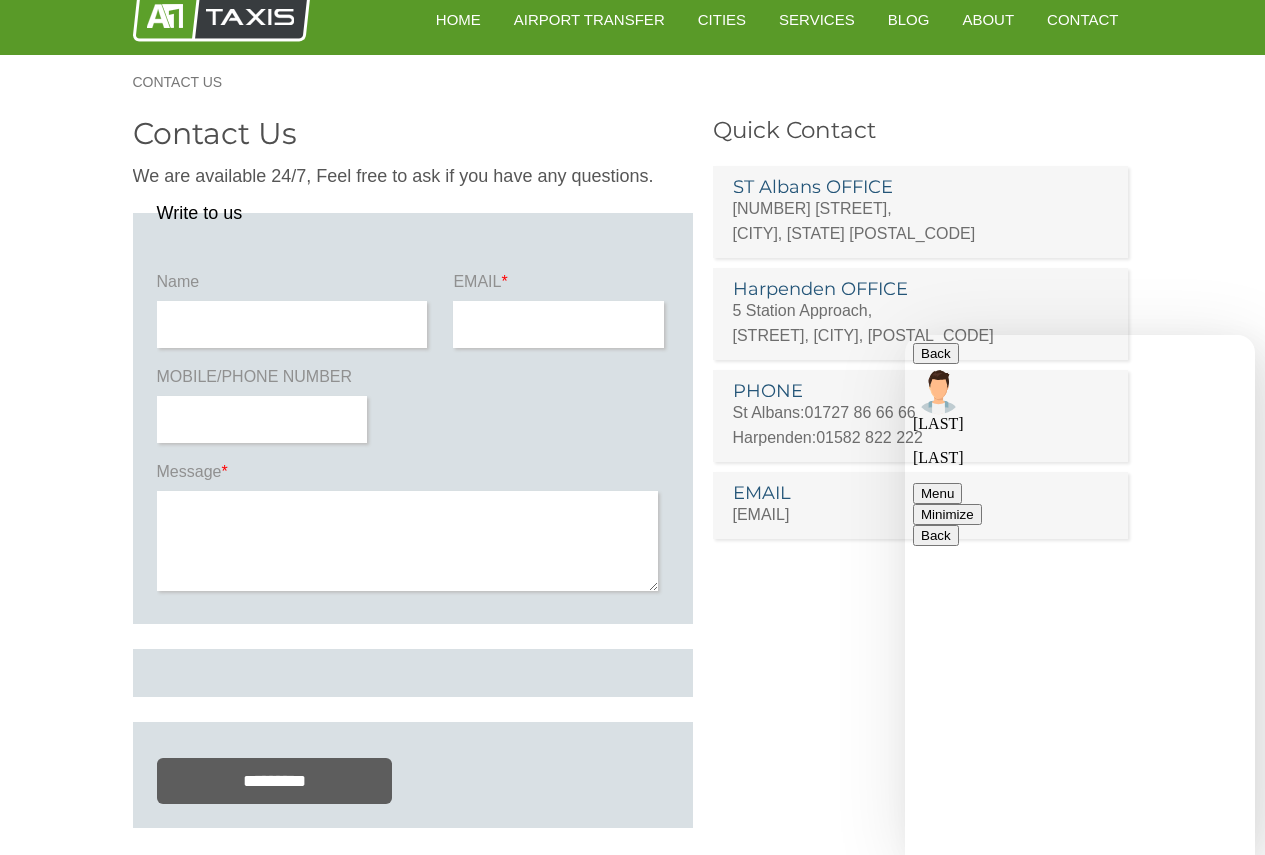 scroll, scrollTop: 0, scrollLeft: 0, axis: both 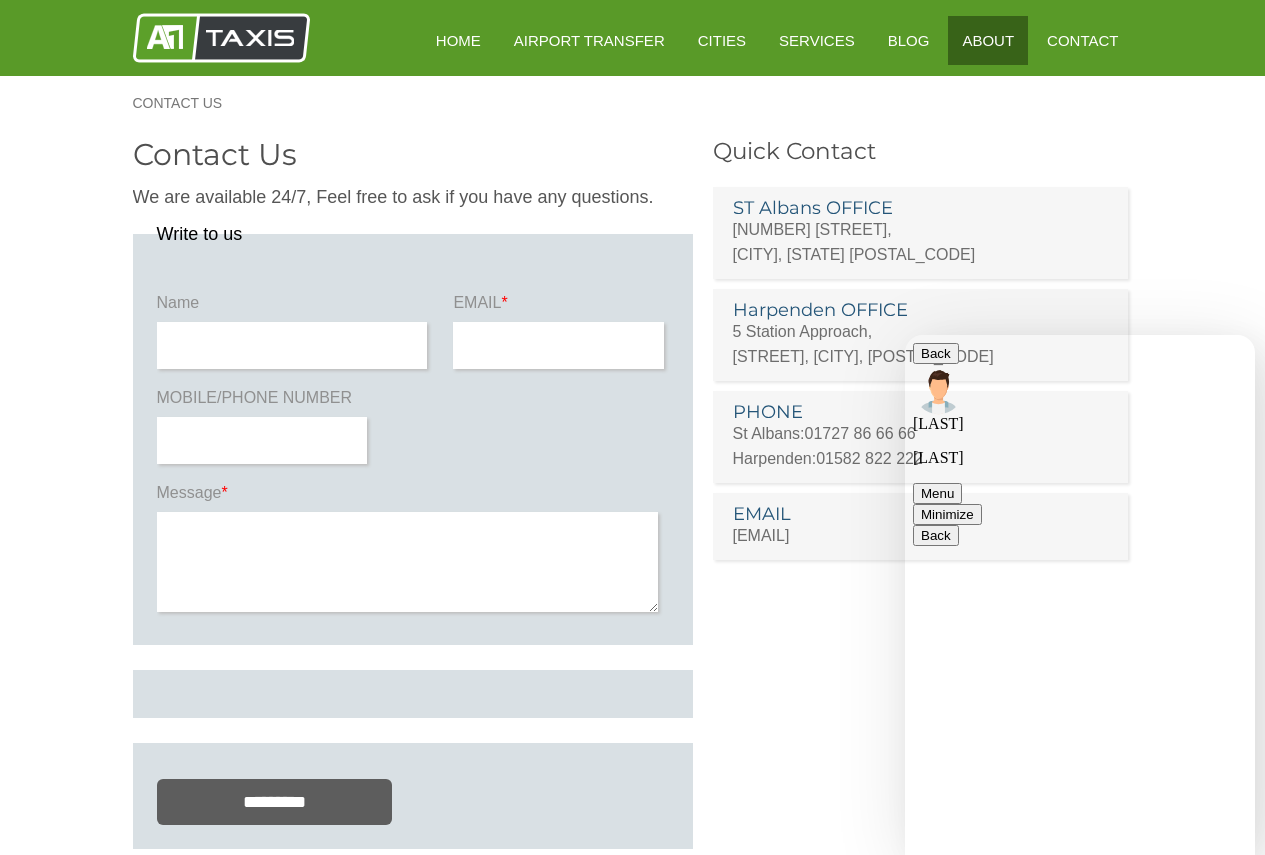 click on "About" at bounding box center [988, 40] 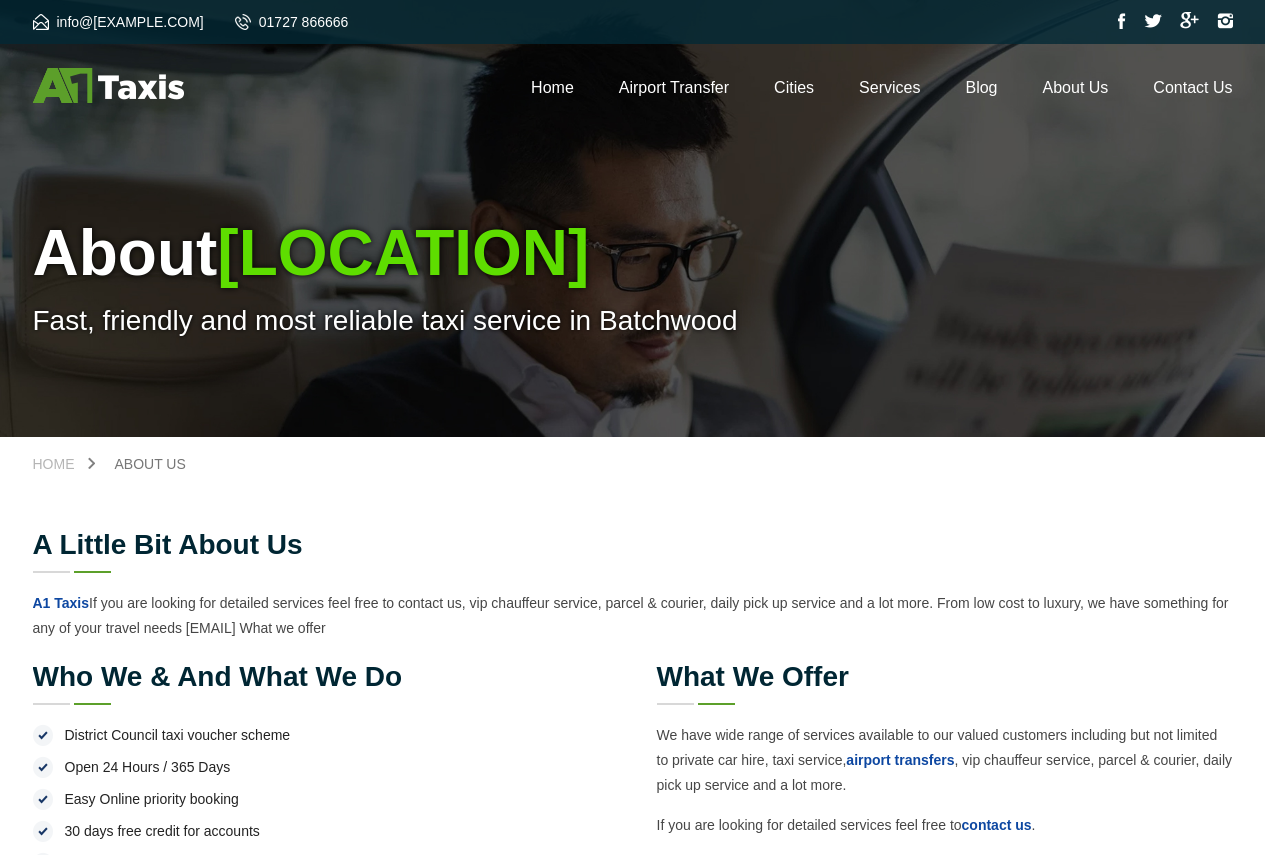 scroll, scrollTop: 0, scrollLeft: 0, axis: both 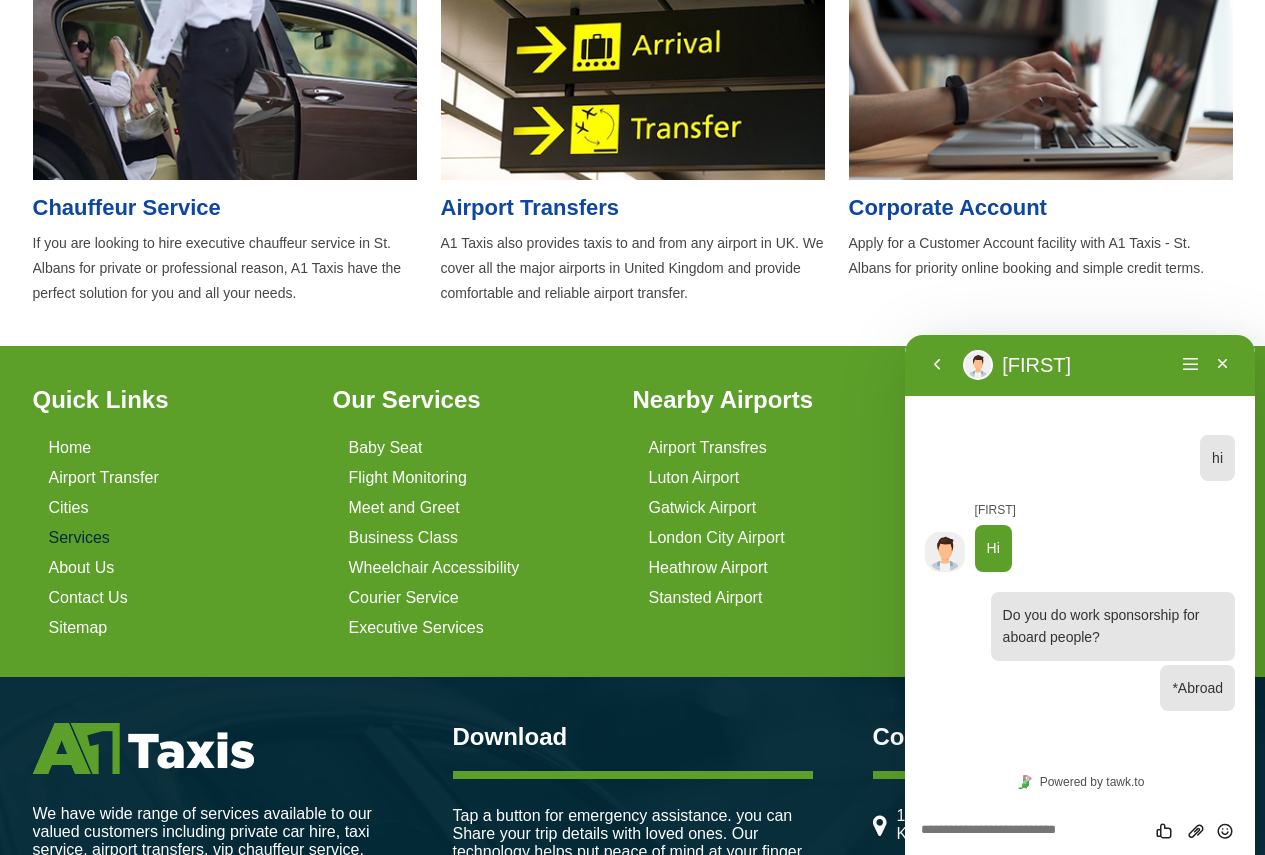 click on "Services" at bounding box center [79, 538] 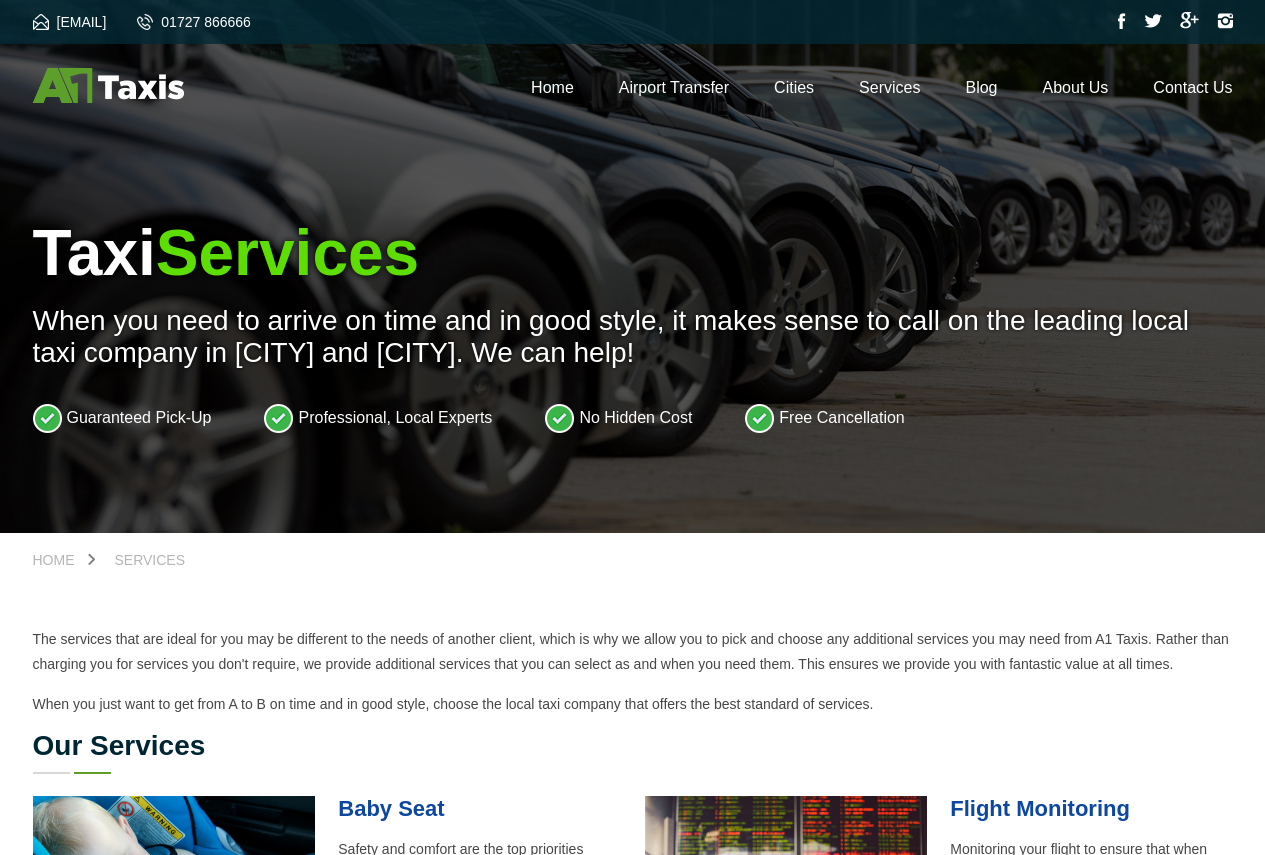 scroll, scrollTop: 0, scrollLeft: 0, axis: both 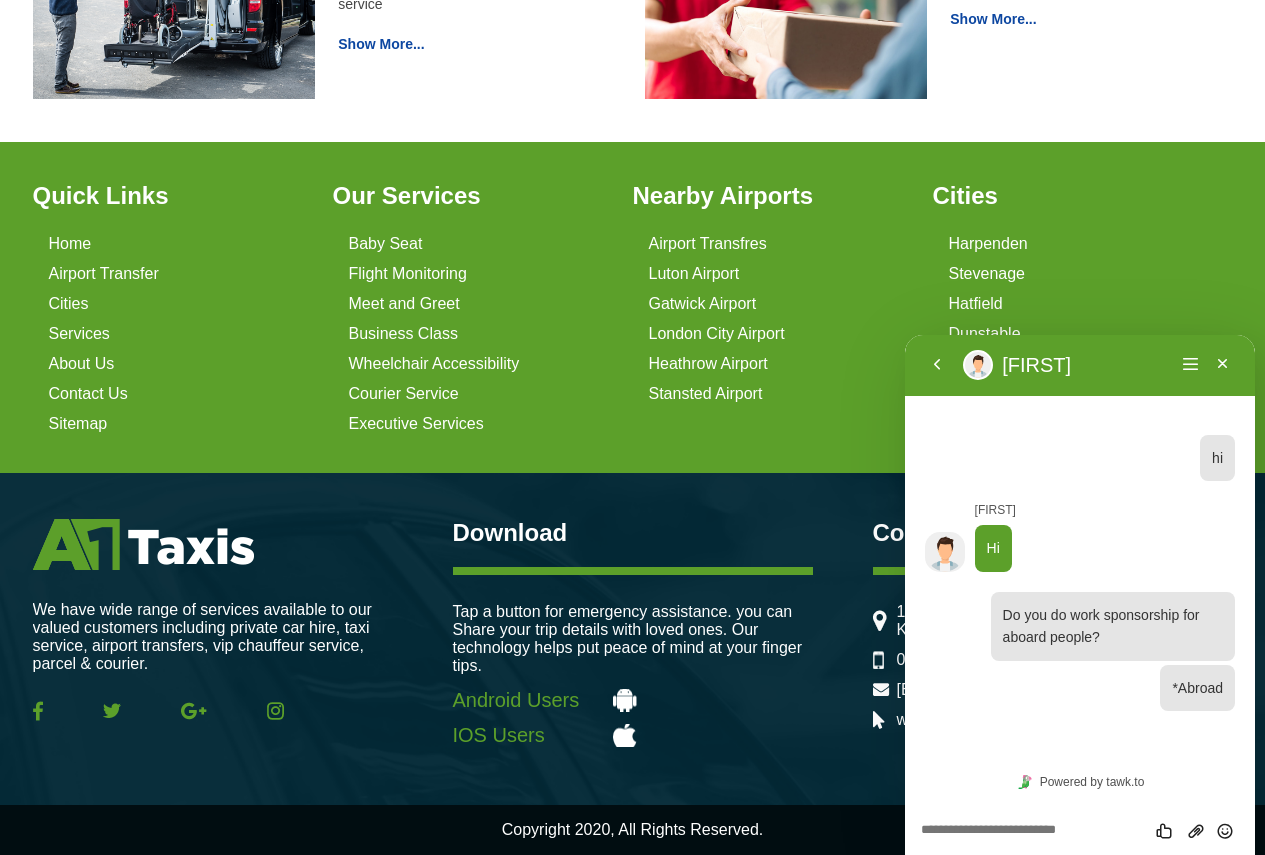 click on "Stevenage" at bounding box center [1079, 274] 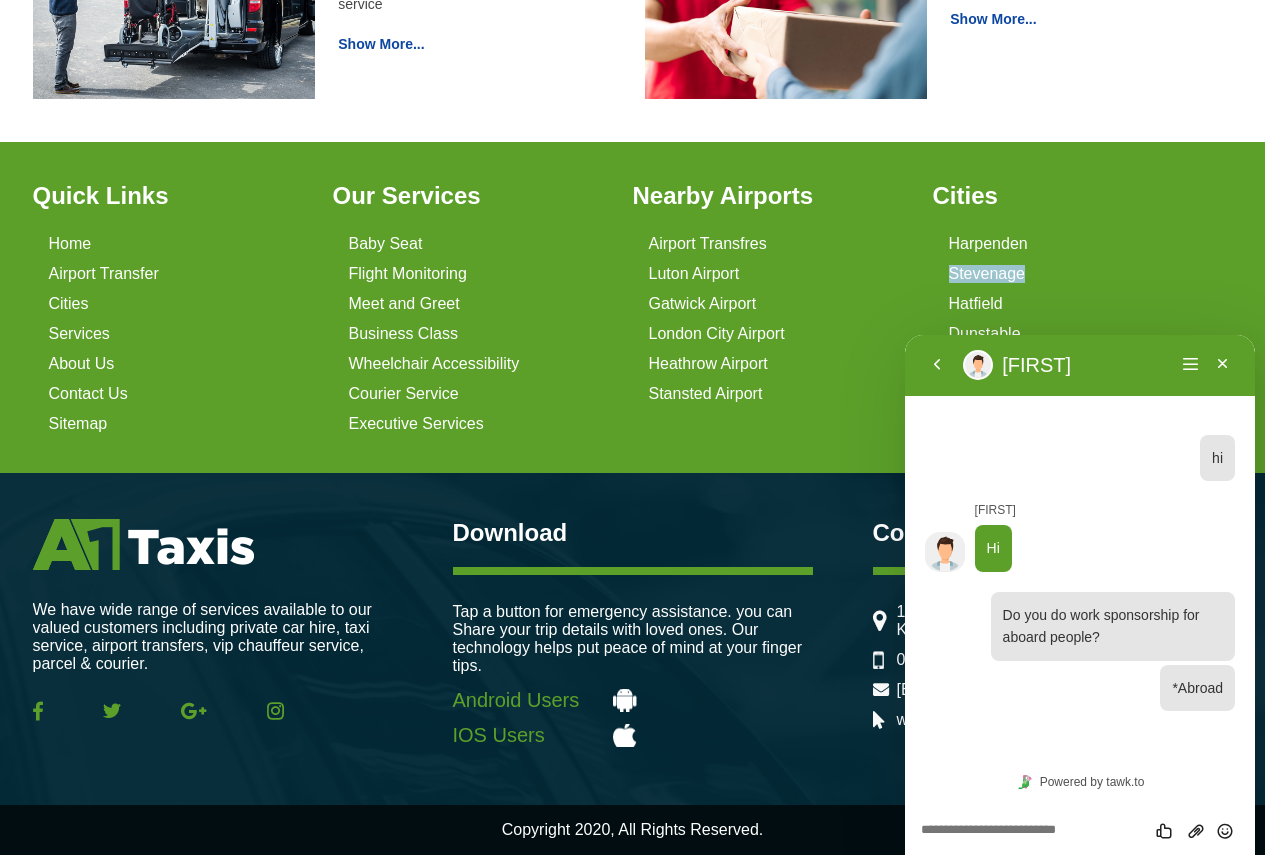 click on "Stevenage" at bounding box center [1079, 274] 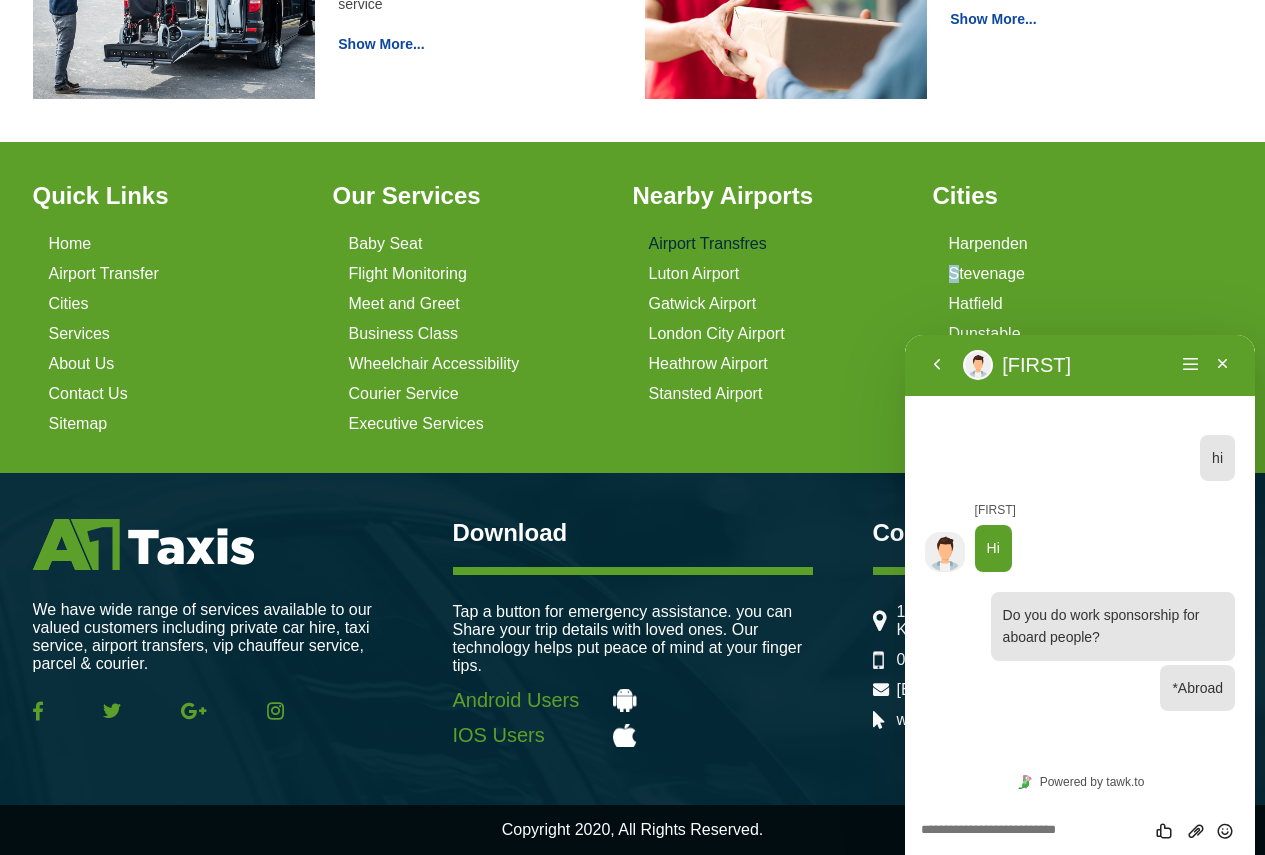 click on "Airport Transfres" at bounding box center (708, 244) 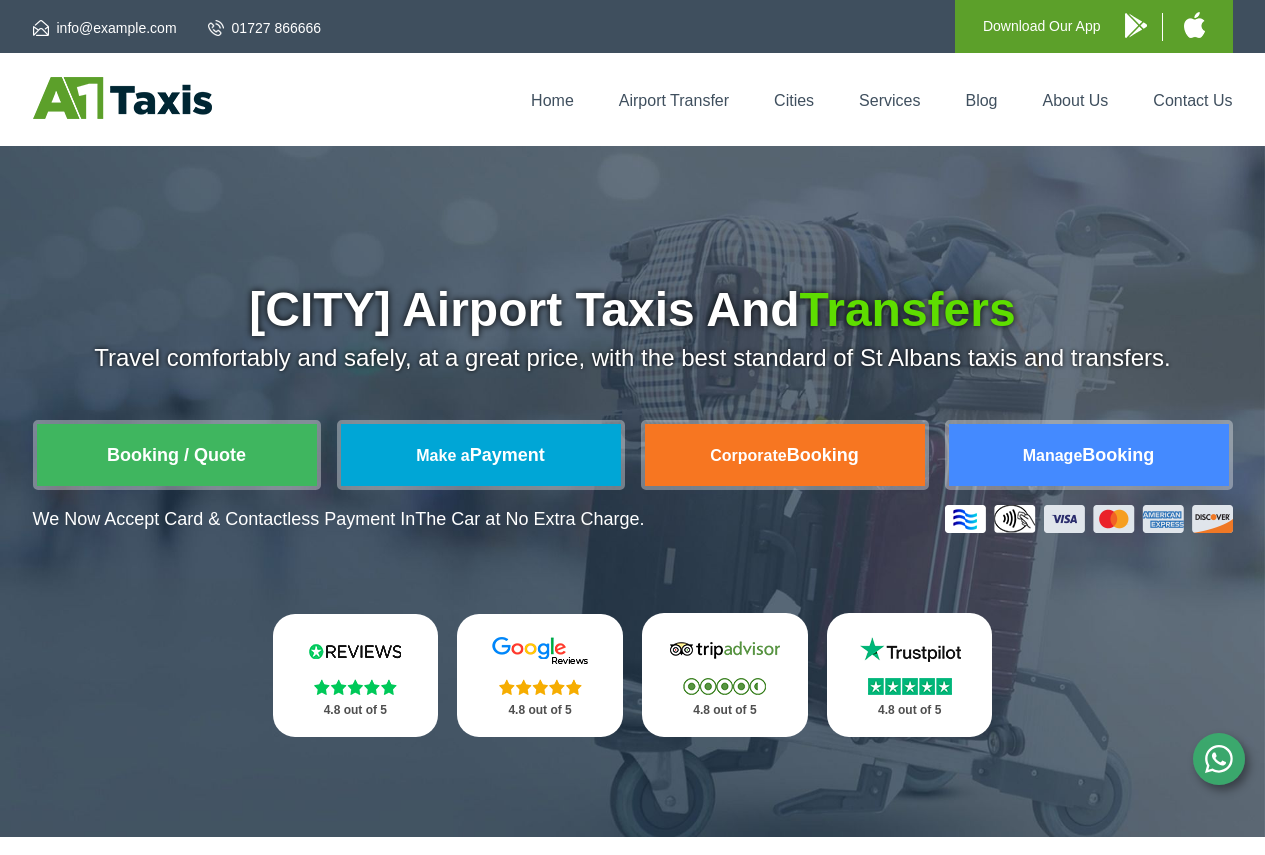 scroll, scrollTop: 0, scrollLeft: 0, axis: both 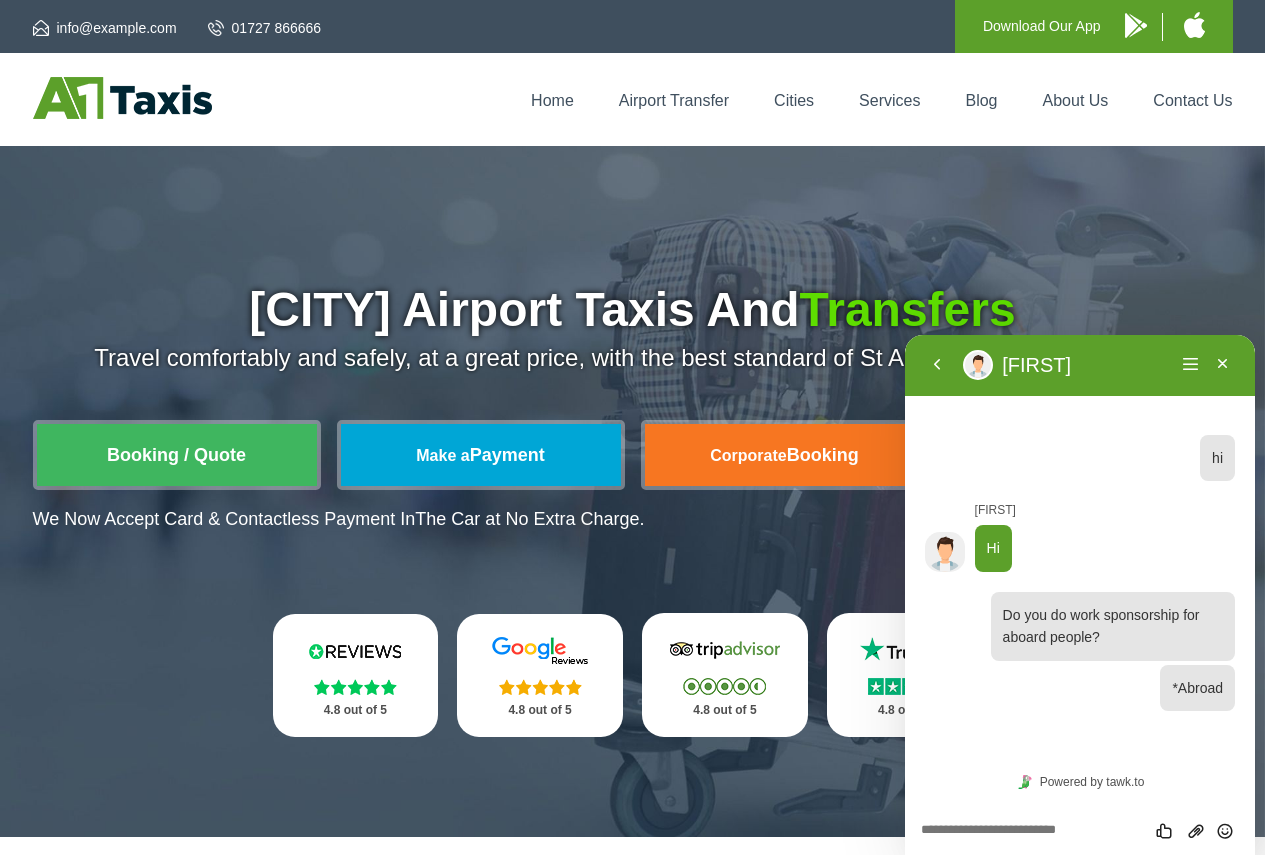 click on "St Albans Airport Taxis And  Transfers" at bounding box center (633, 310) 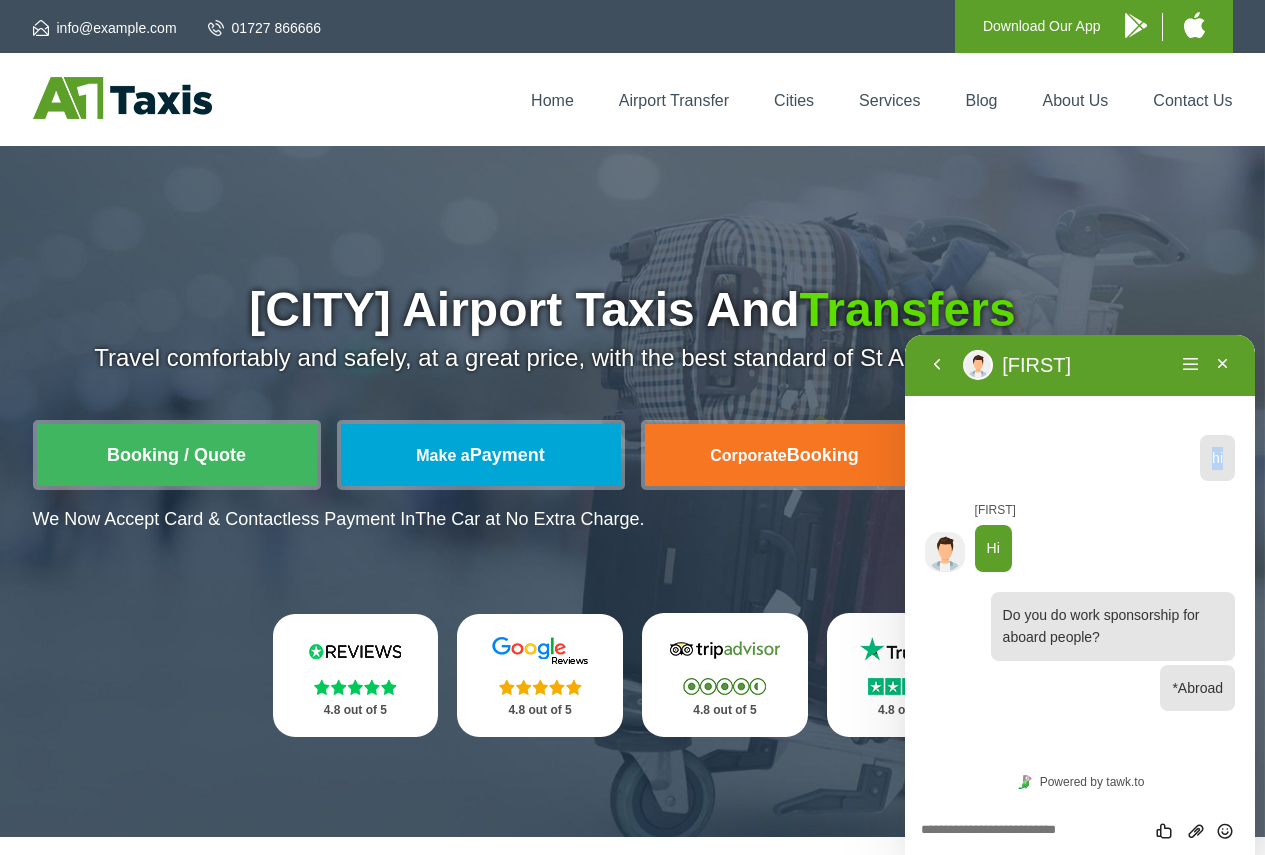 drag, startPoint x: 1062, startPoint y: 356, endPoint x: 1062, endPoint y: 397, distance: 41 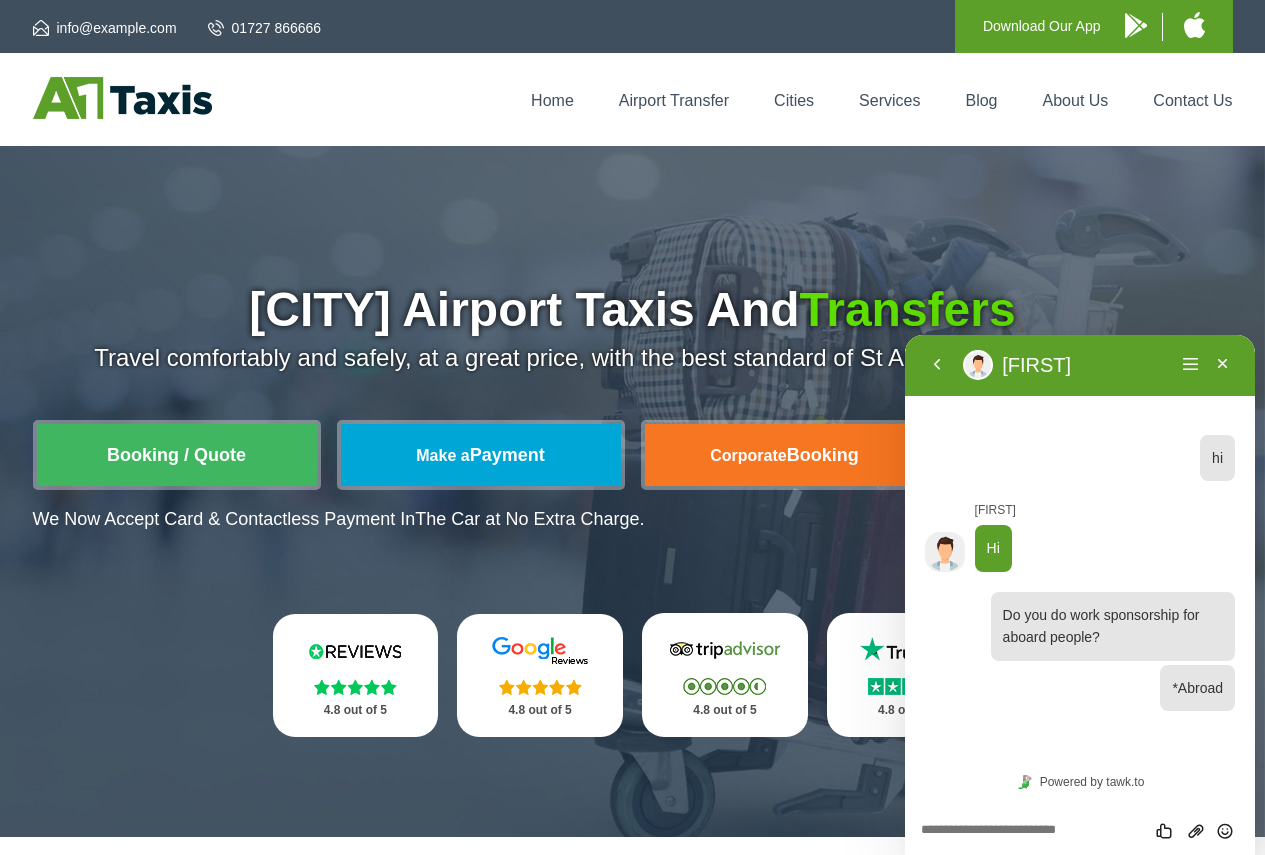 click on "[FIRST]" at bounding box center (1088, 365) 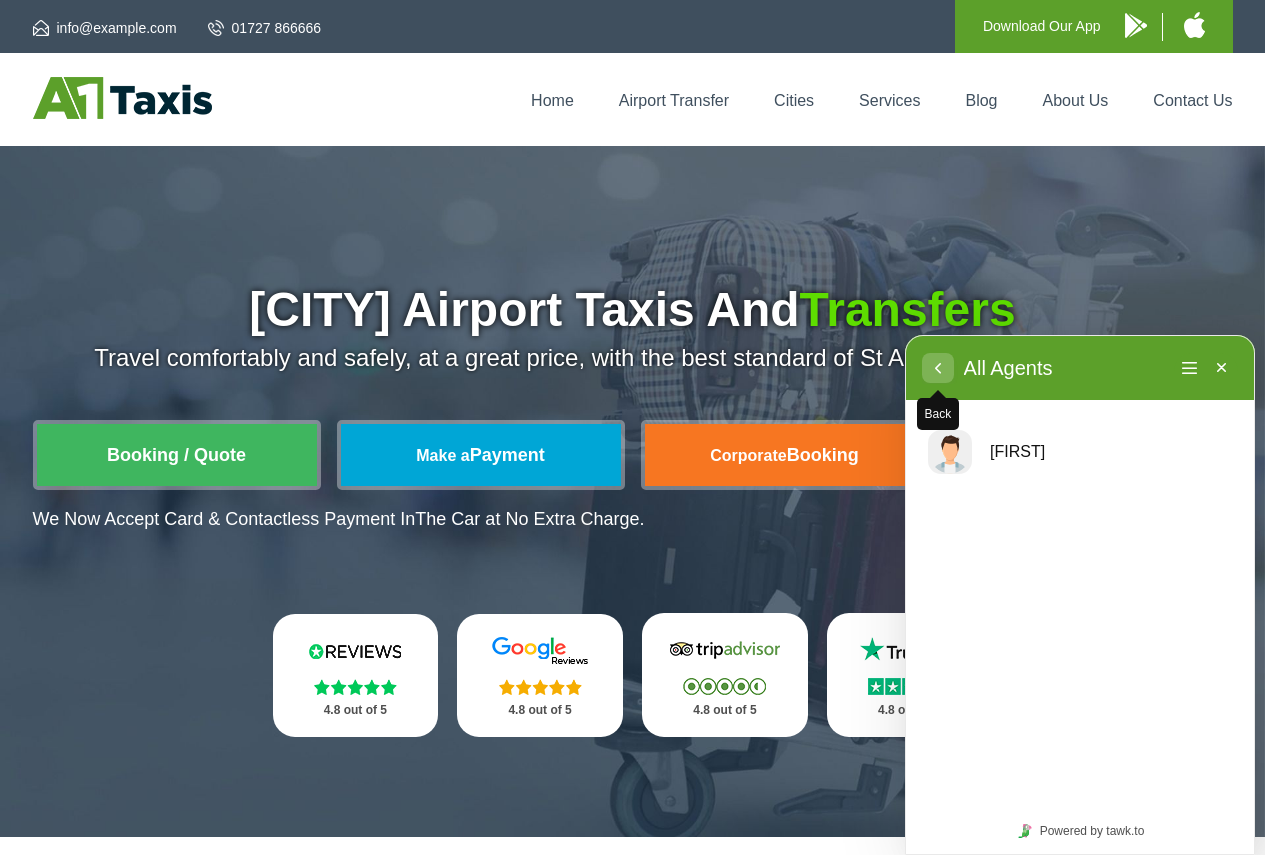 click at bounding box center (938, 368) 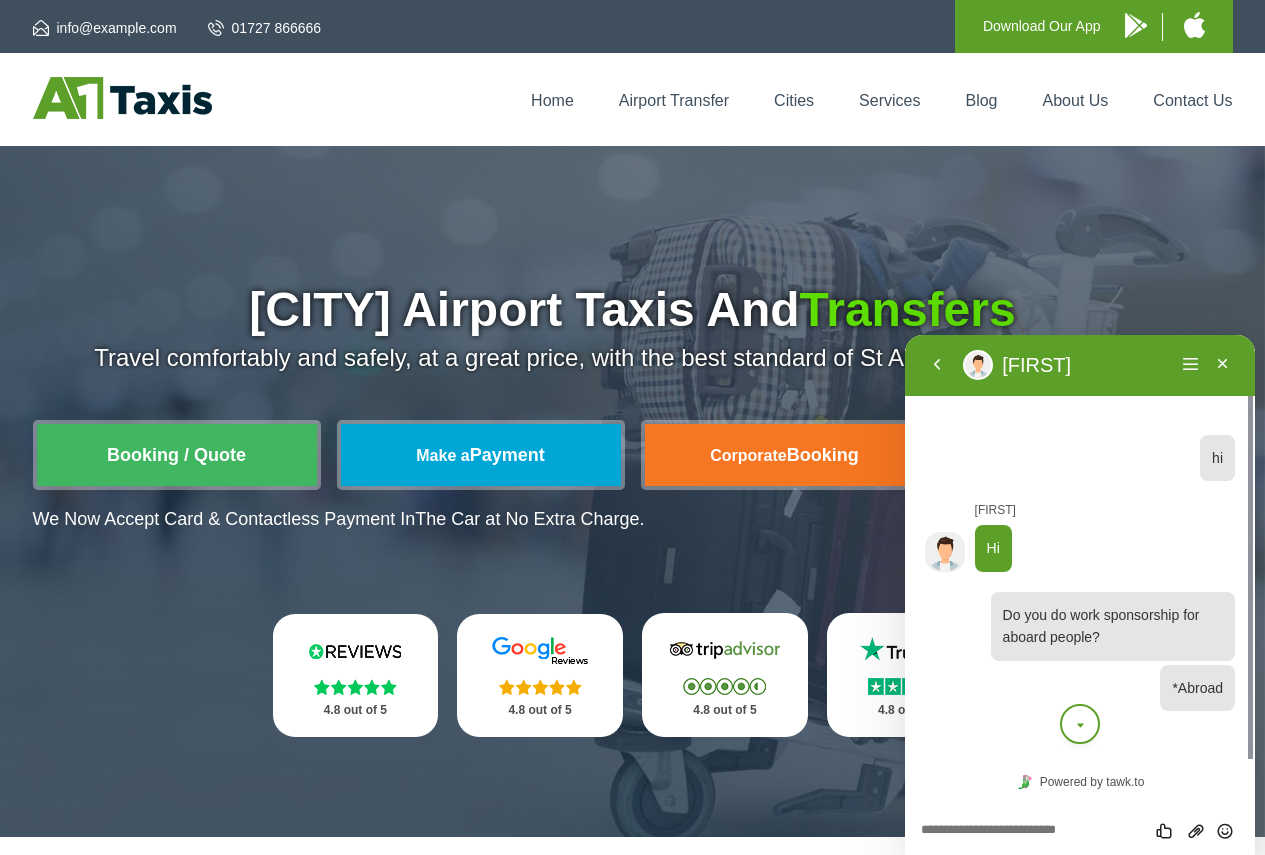 click at bounding box center [1080, 726] 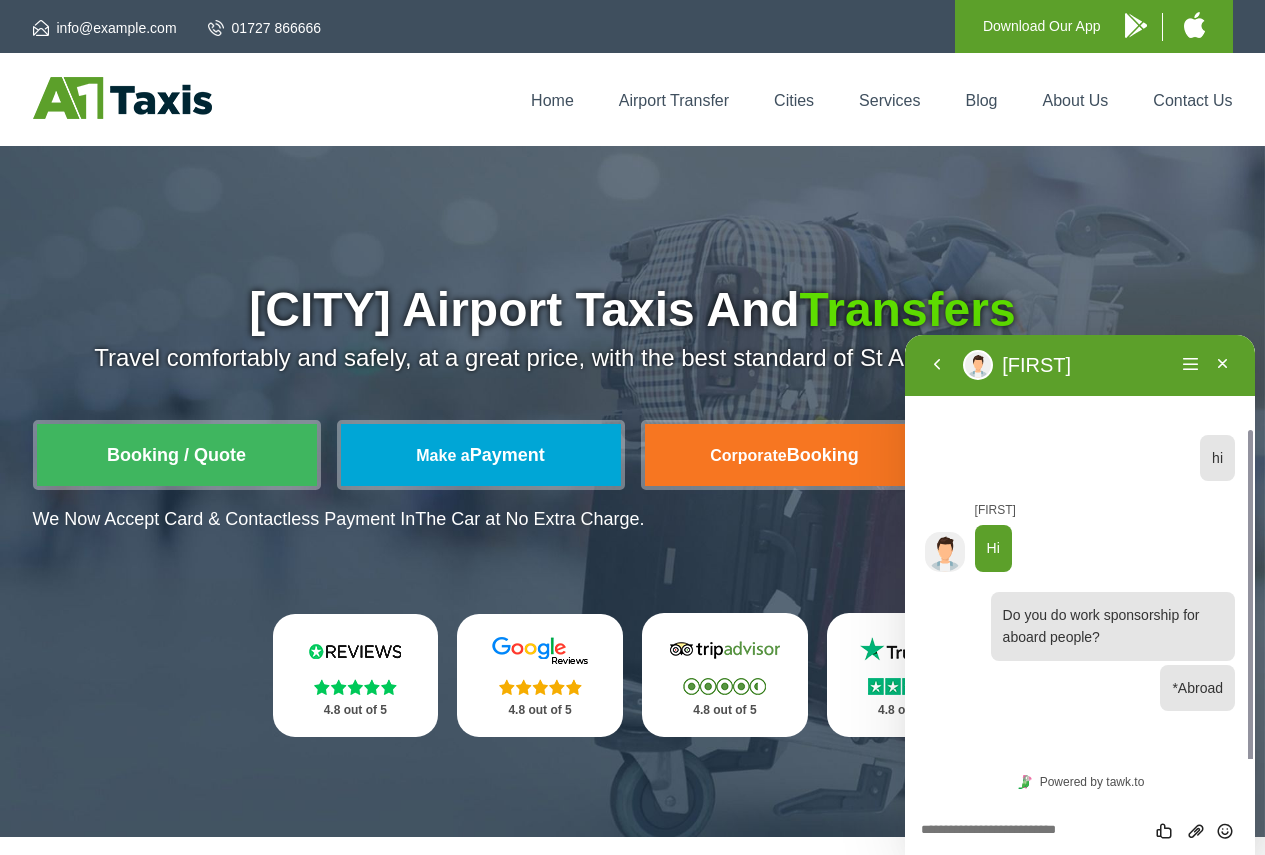 scroll, scrollTop: 50, scrollLeft: 0, axis: vertical 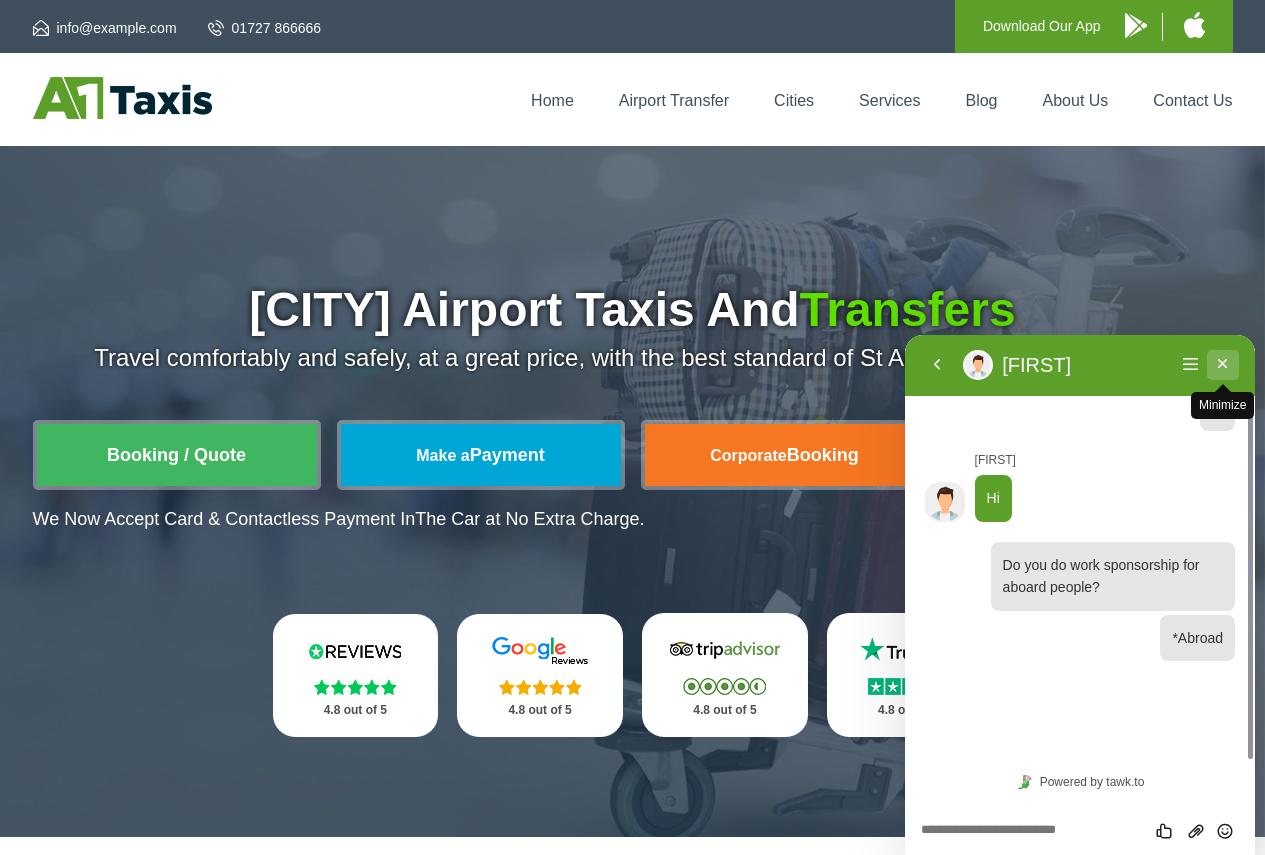 click on "Minimize" at bounding box center (1223, 365) 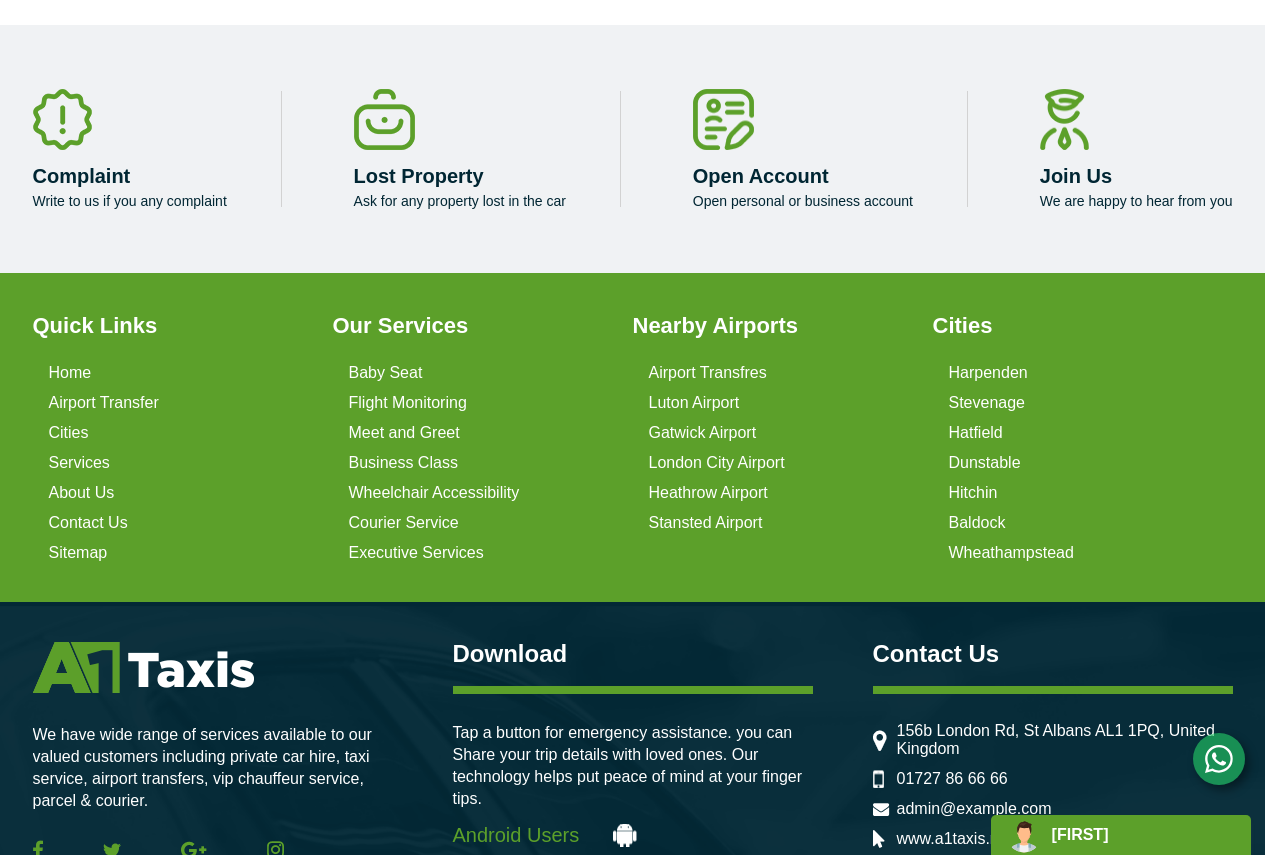 scroll, scrollTop: 5007, scrollLeft: 0, axis: vertical 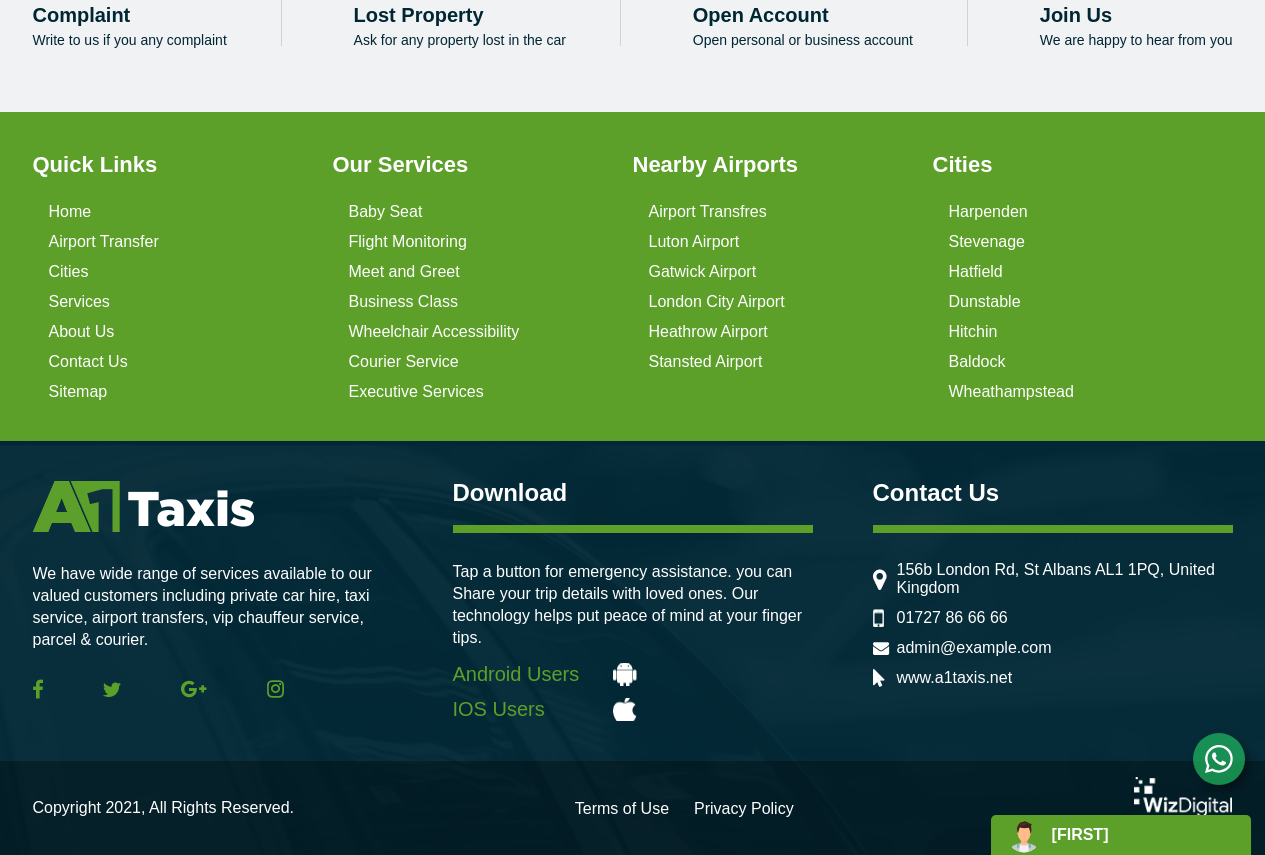 click on "Dunstable" at bounding box center [1079, 302] 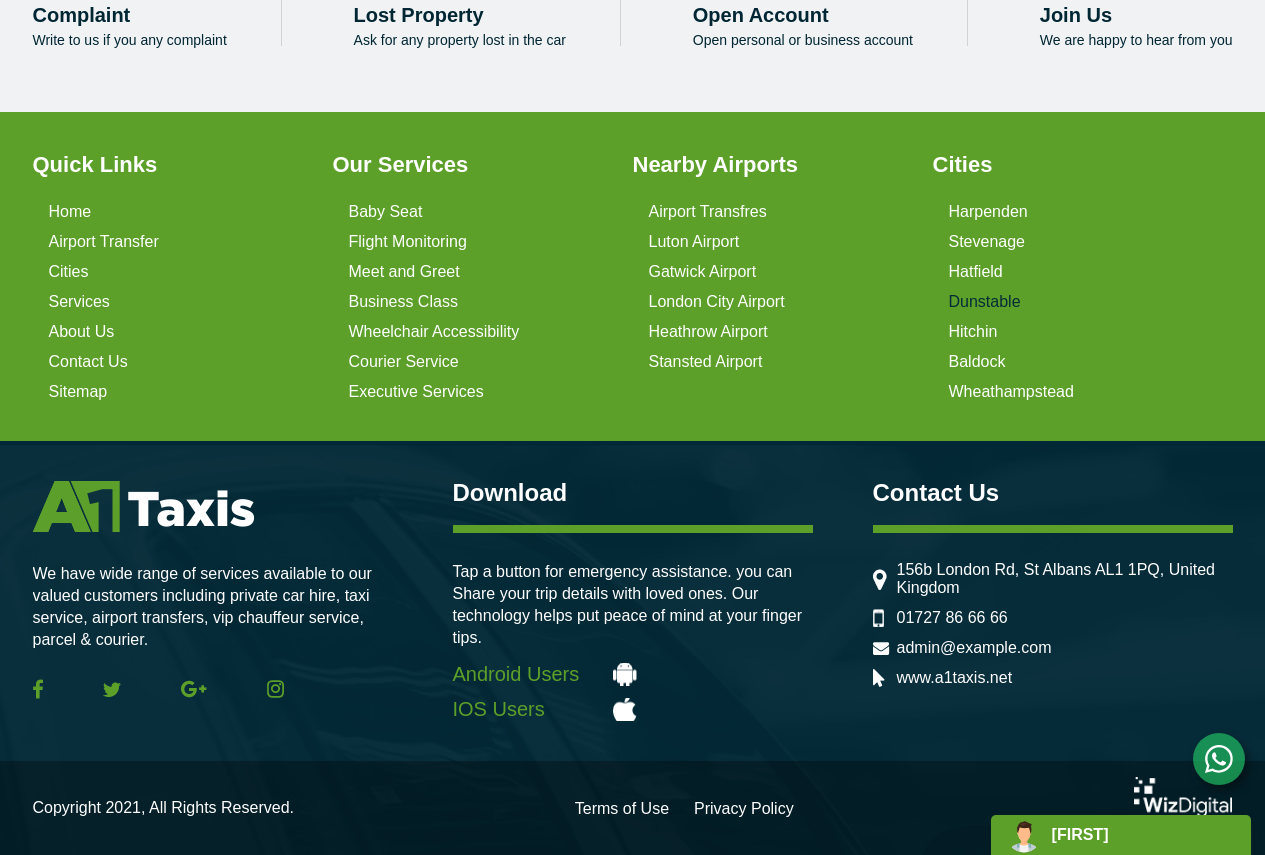 click on "Dunstable" at bounding box center (985, 302) 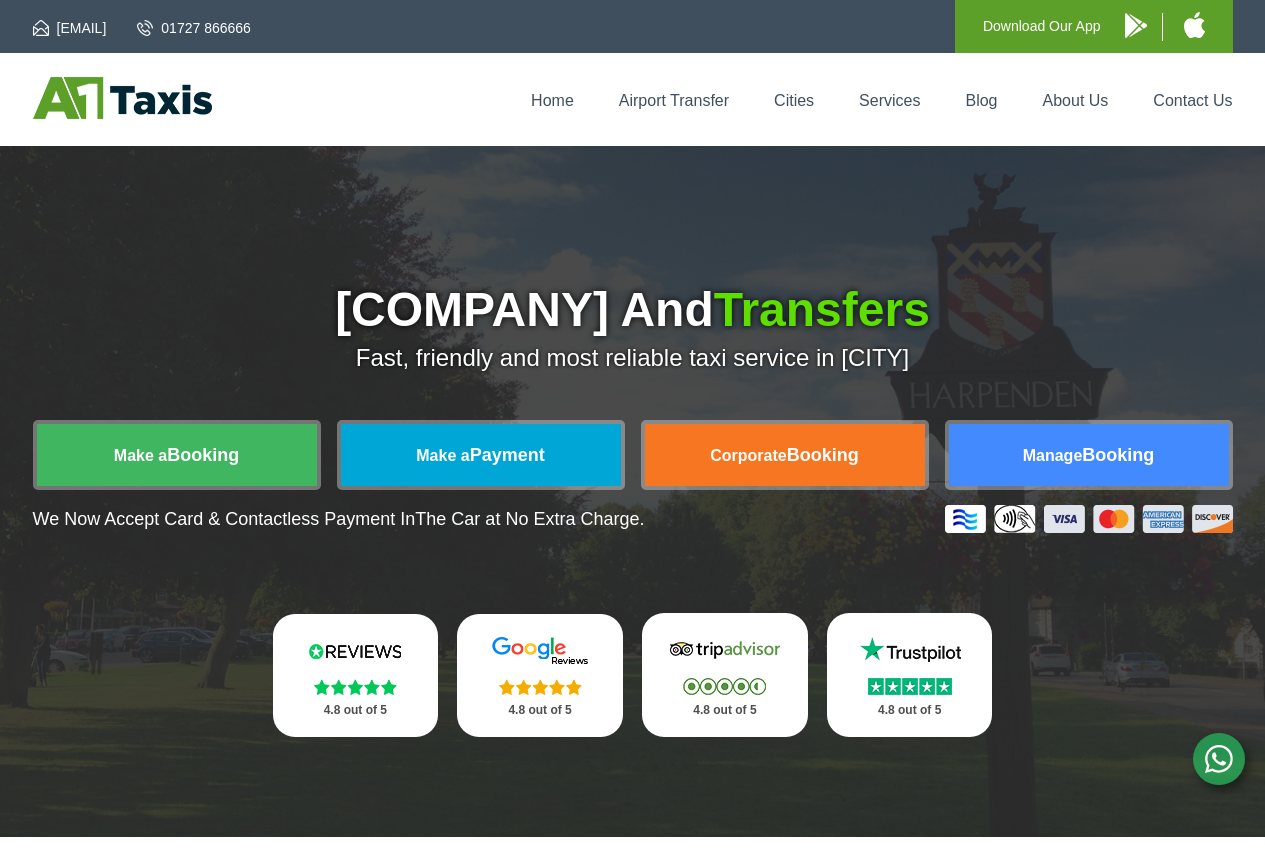 scroll, scrollTop: 0, scrollLeft: 0, axis: both 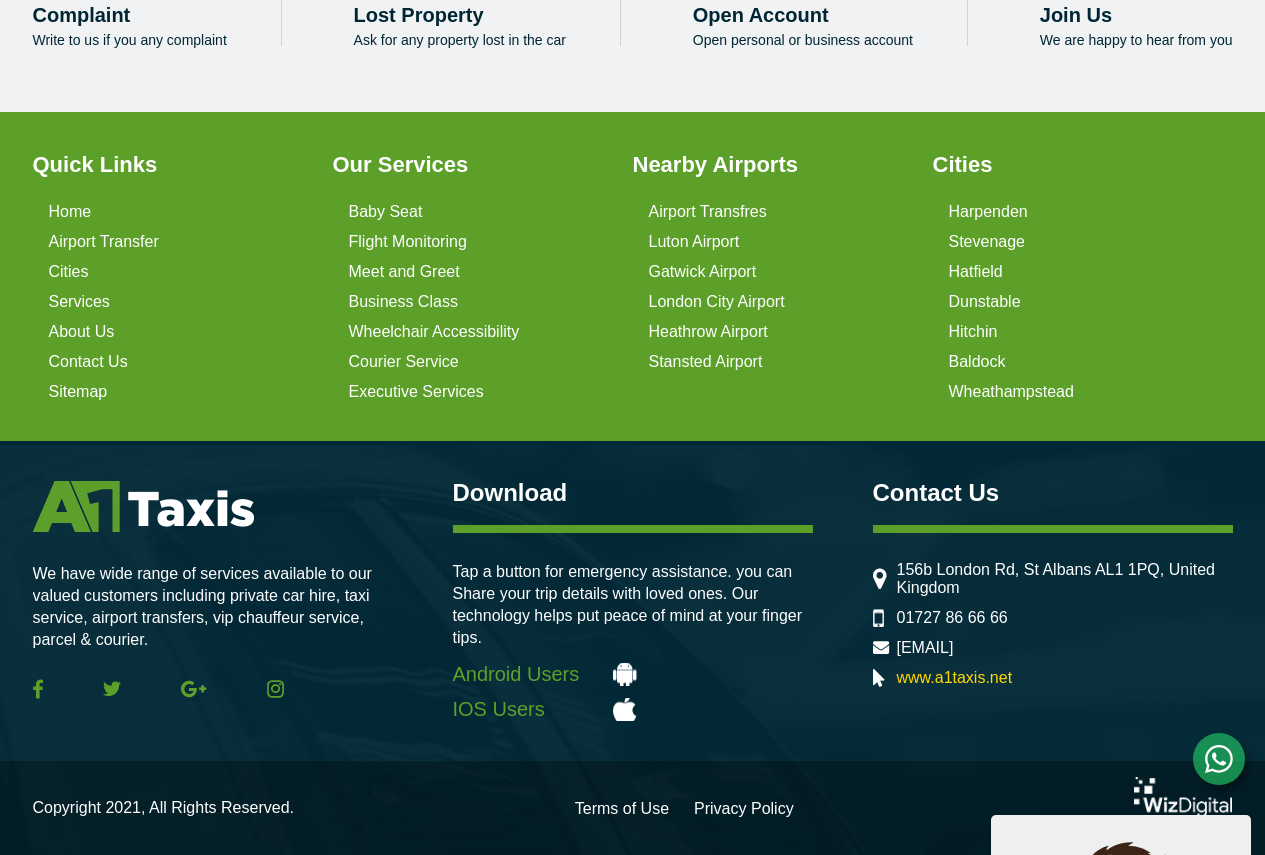 click on "www.a1taxis.net" at bounding box center (955, 678) 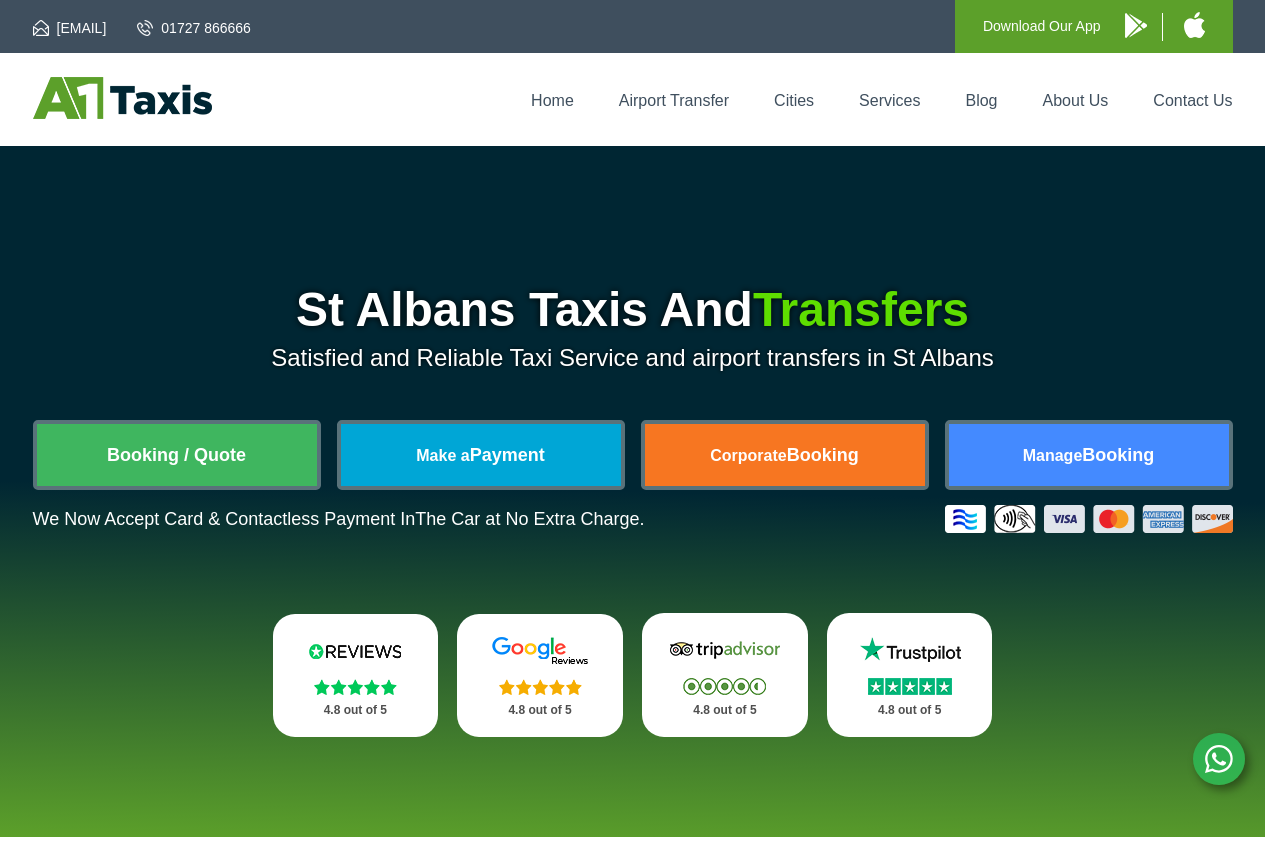 scroll, scrollTop: 0, scrollLeft: 0, axis: both 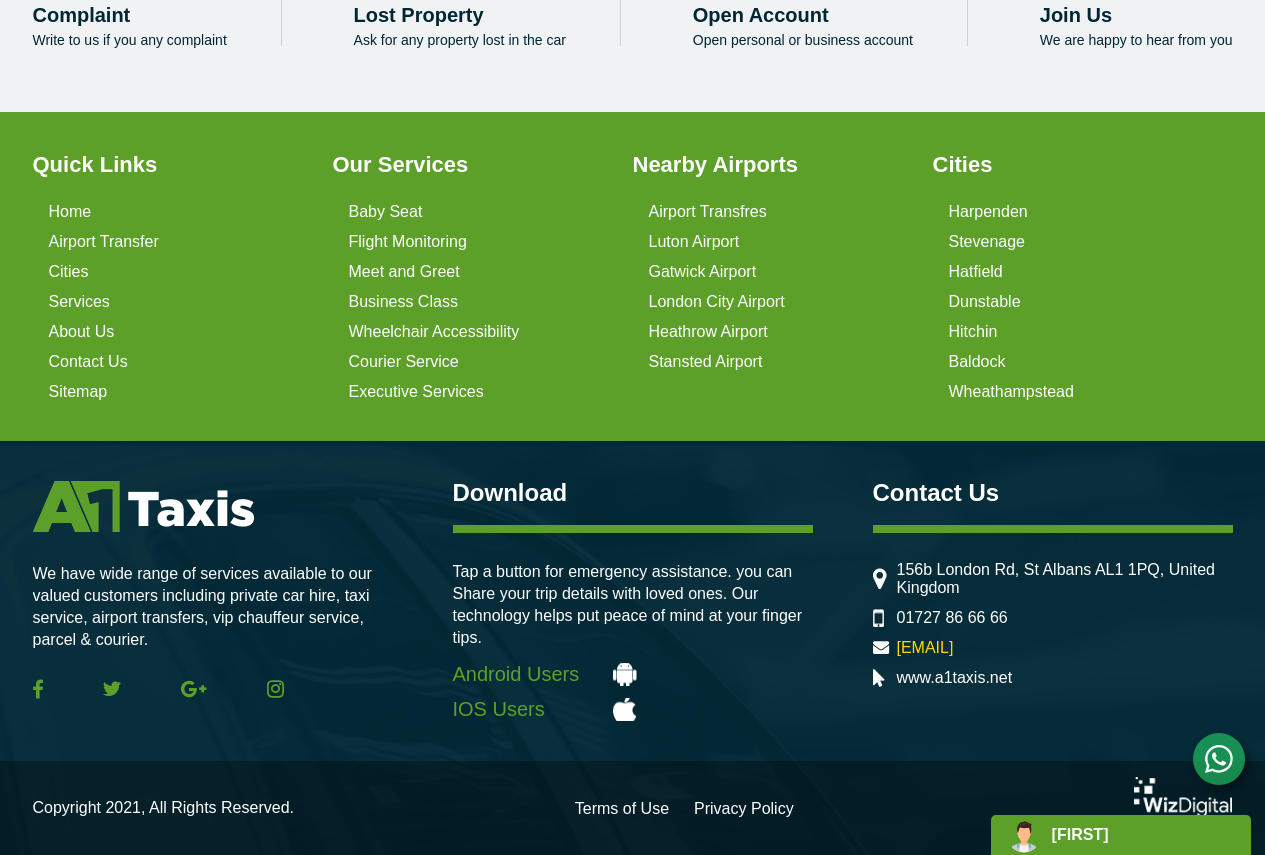 click on "[EMAIL]" at bounding box center [925, 648] 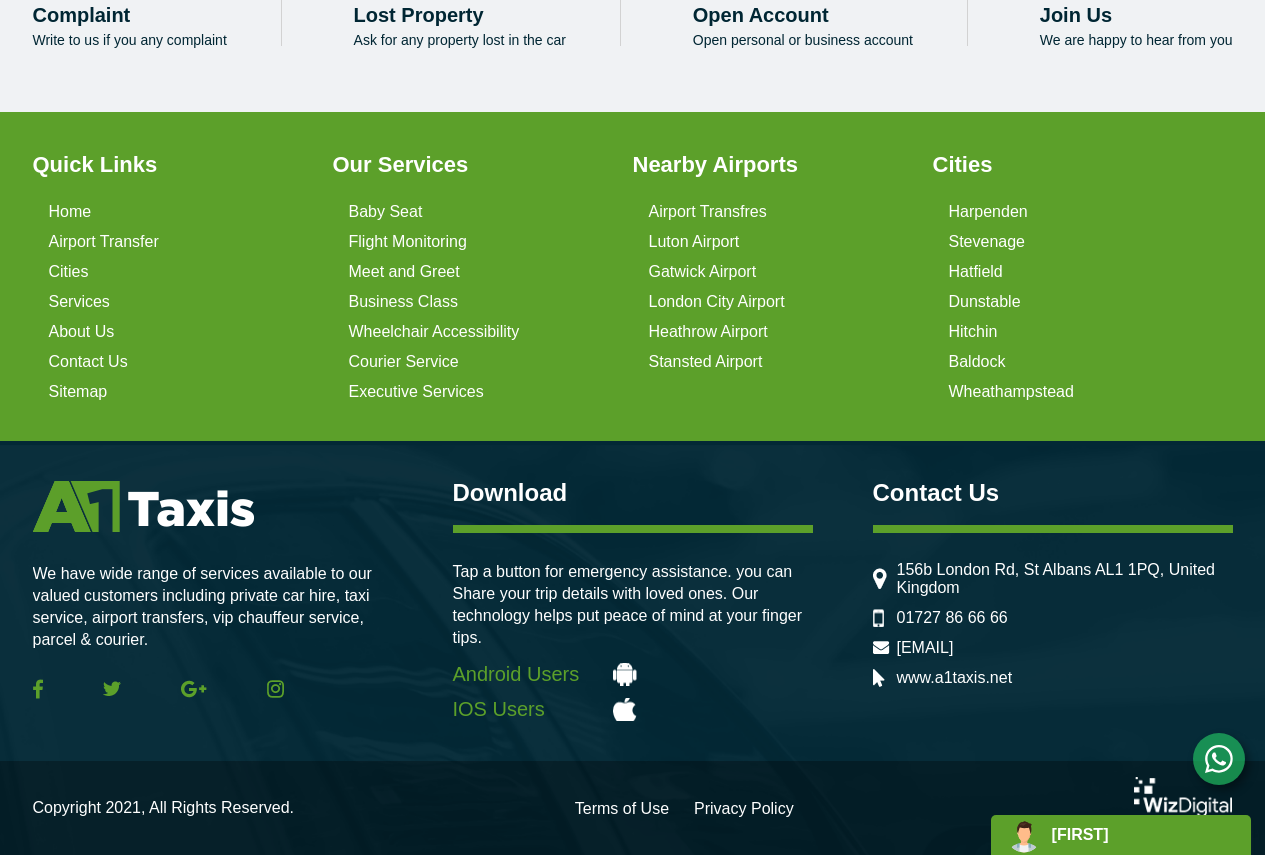 click on "[FIRST]" at bounding box center (1121, 835) 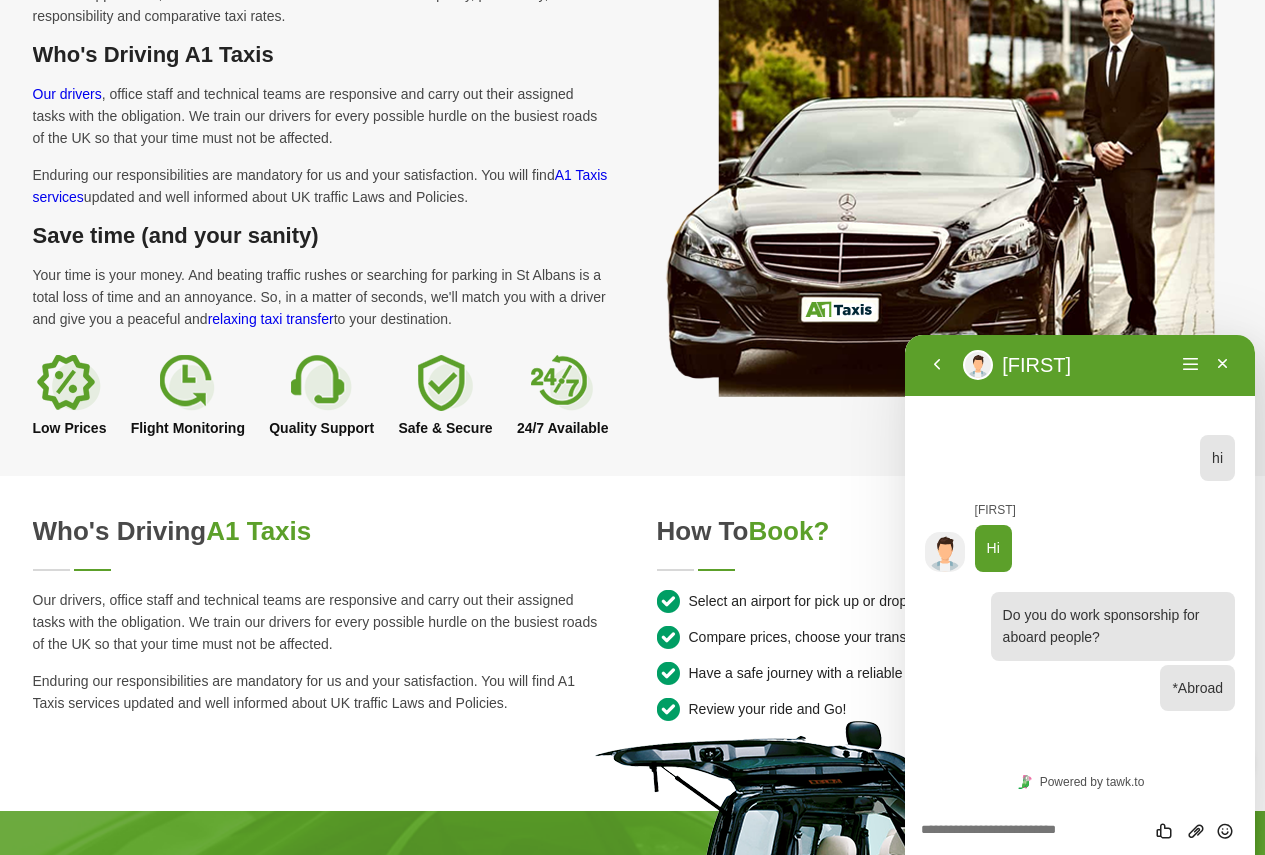 scroll, scrollTop: 0, scrollLeft: 0, axis: both 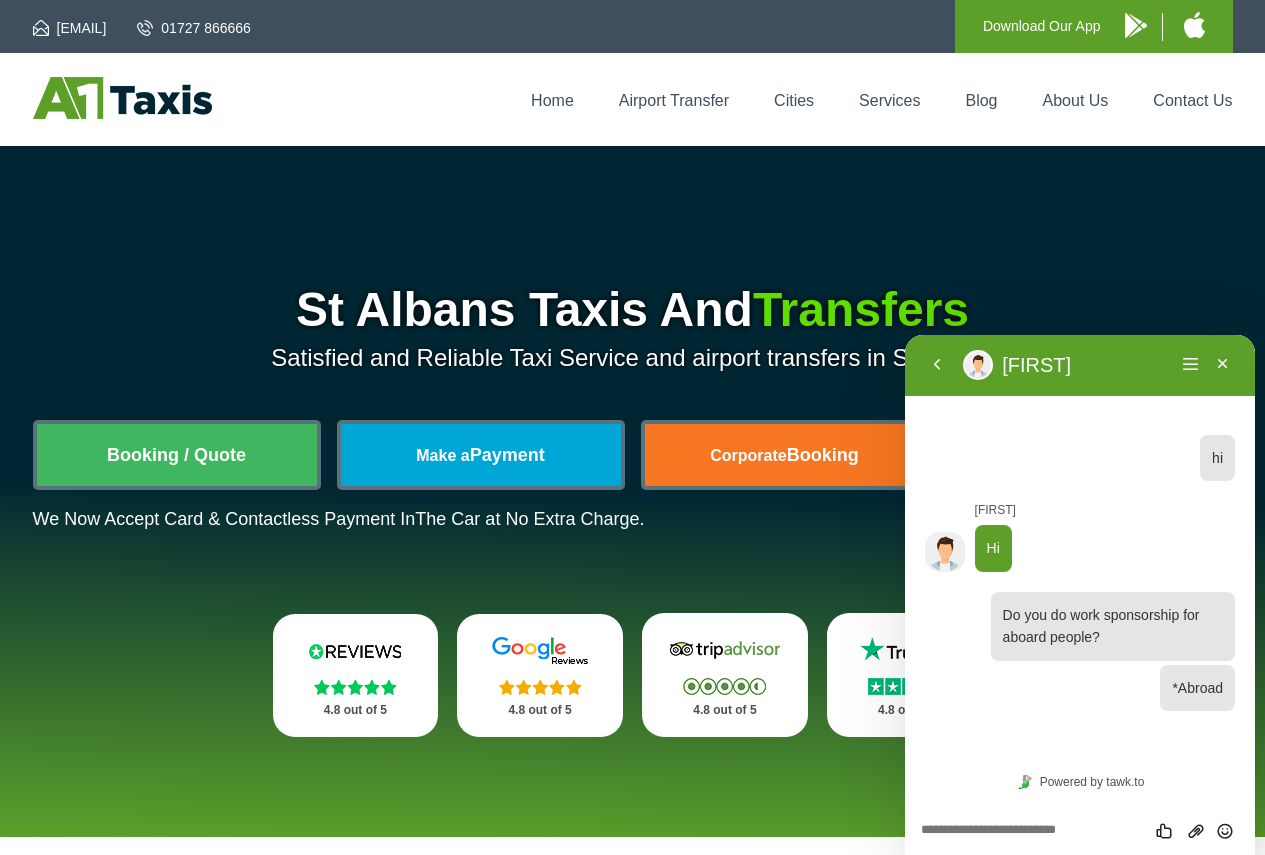 click at bounding box center [1080, 688] 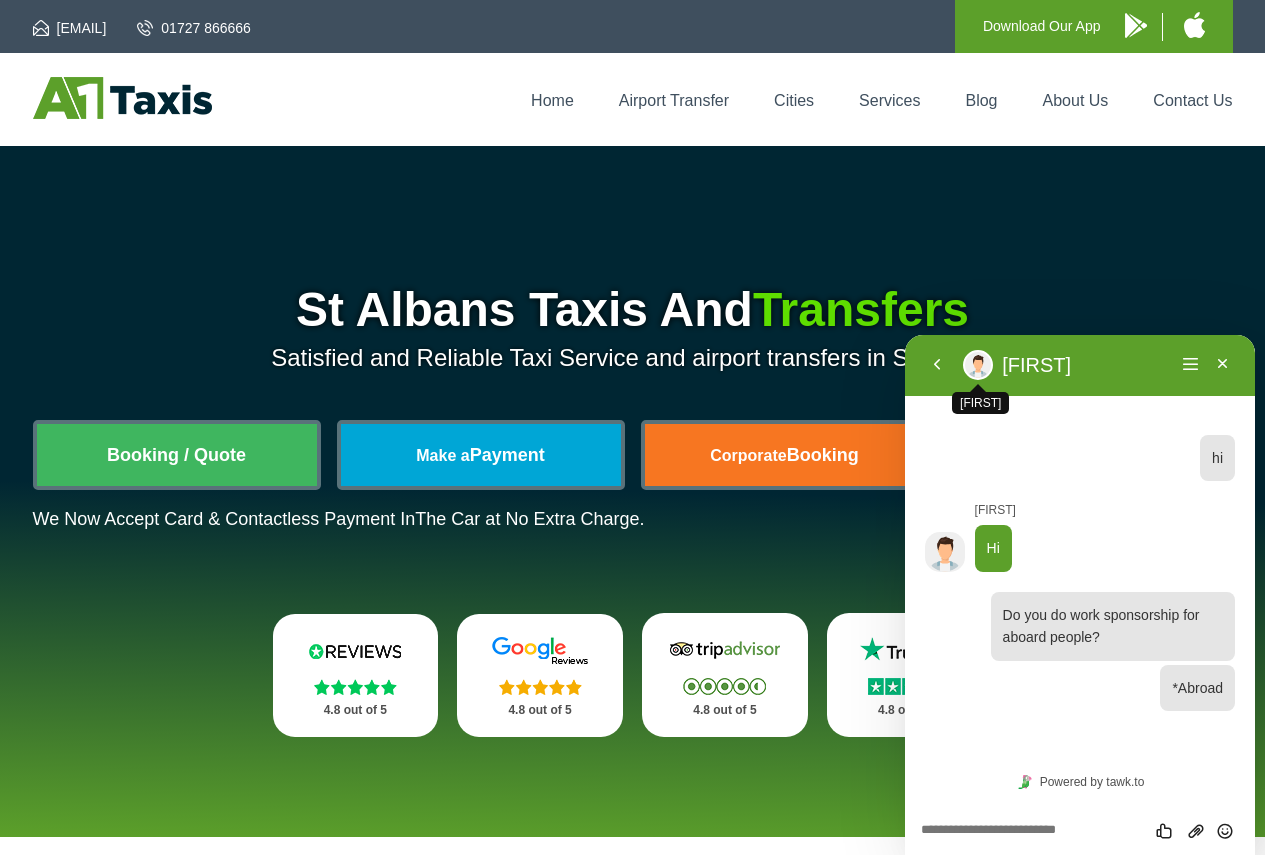 click on "Minimize" at bounding box center [1223, 365] 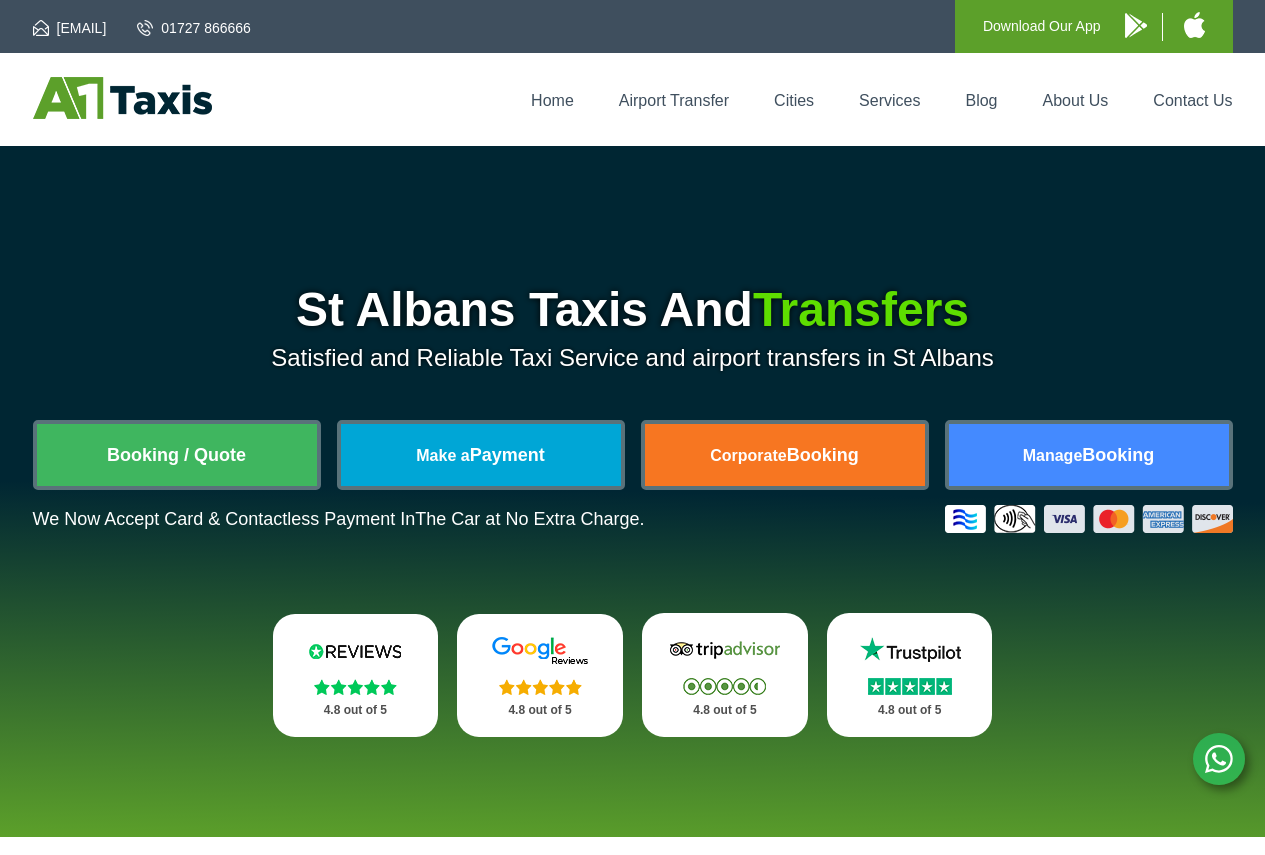 scroll, scrollTop: 0, scrollLeft: 0, axis: both 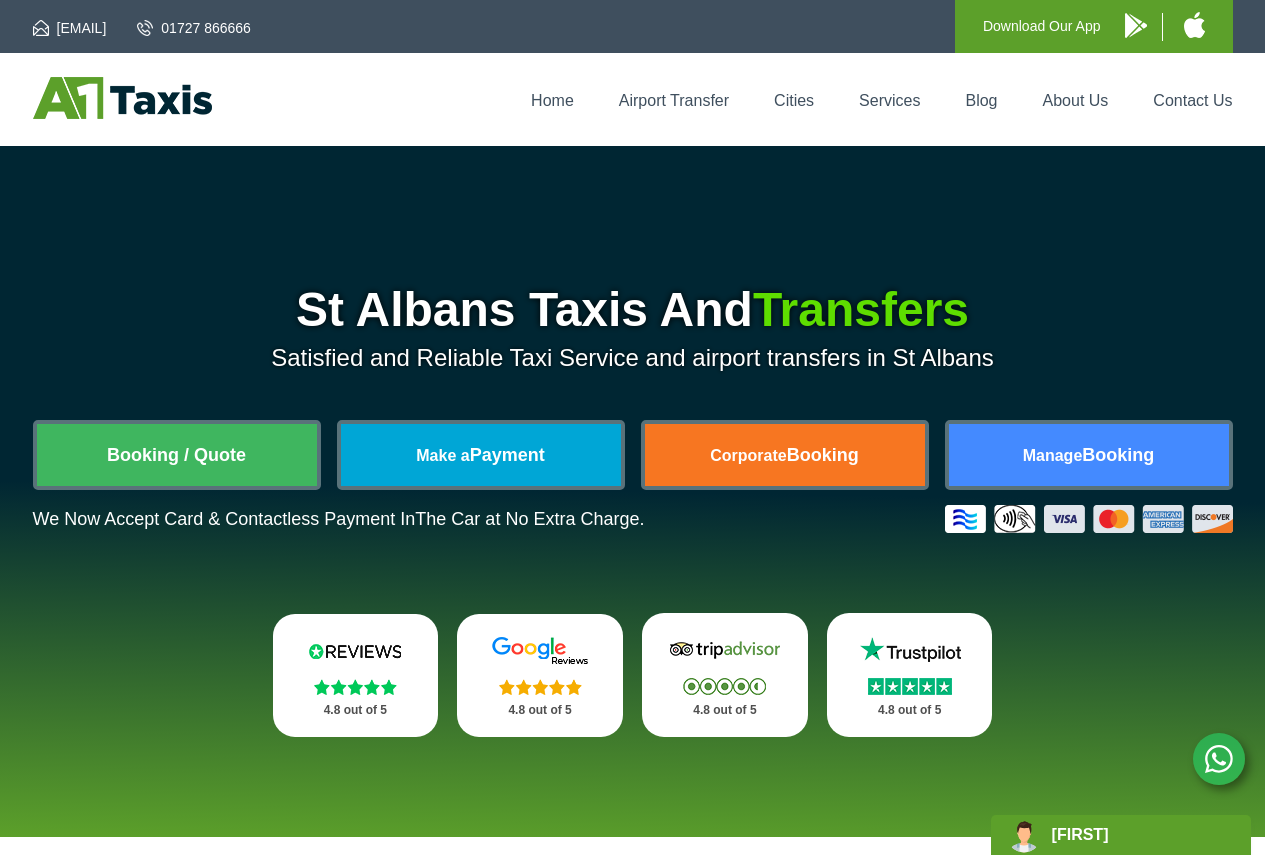 click at bounding box center (1219, 759) 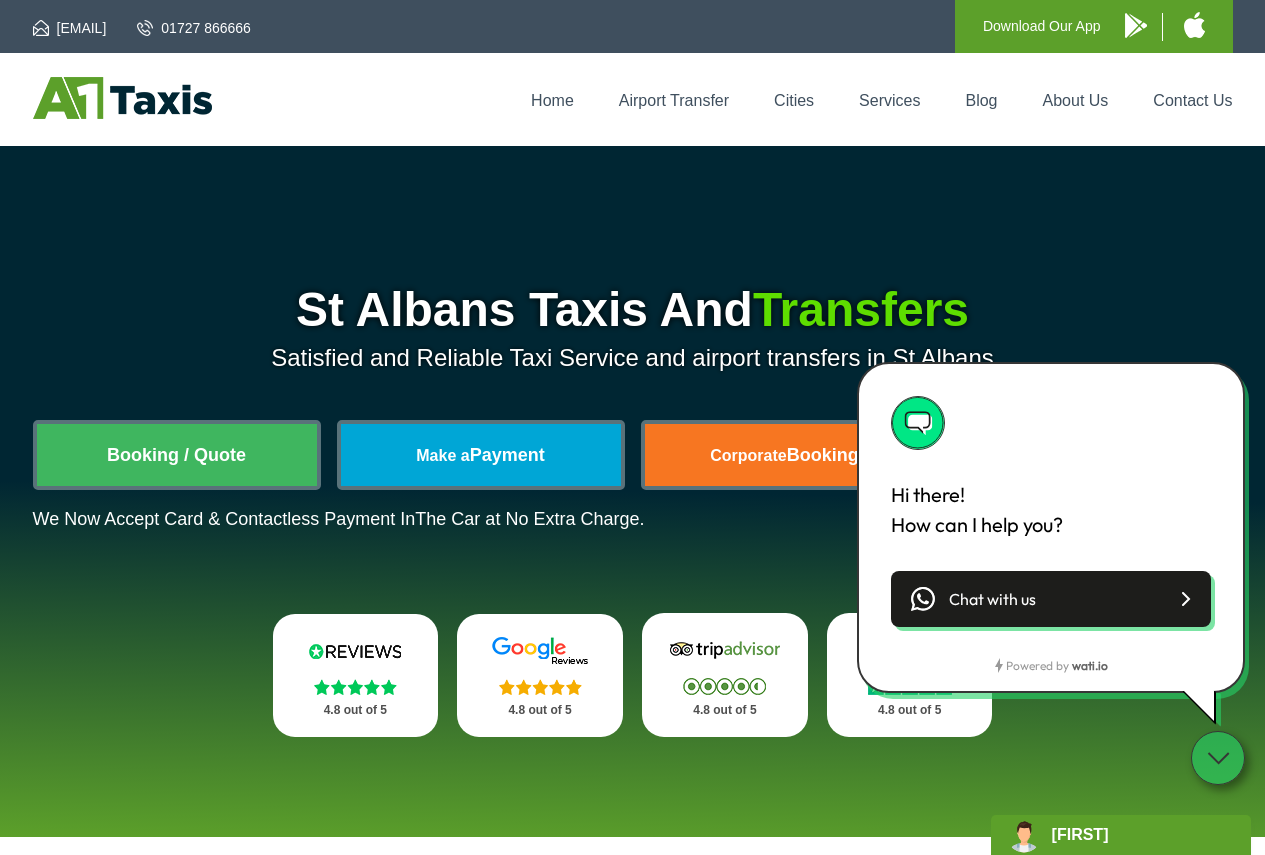 click on "Online   [NAME]" at bounding box center [1121, 835] 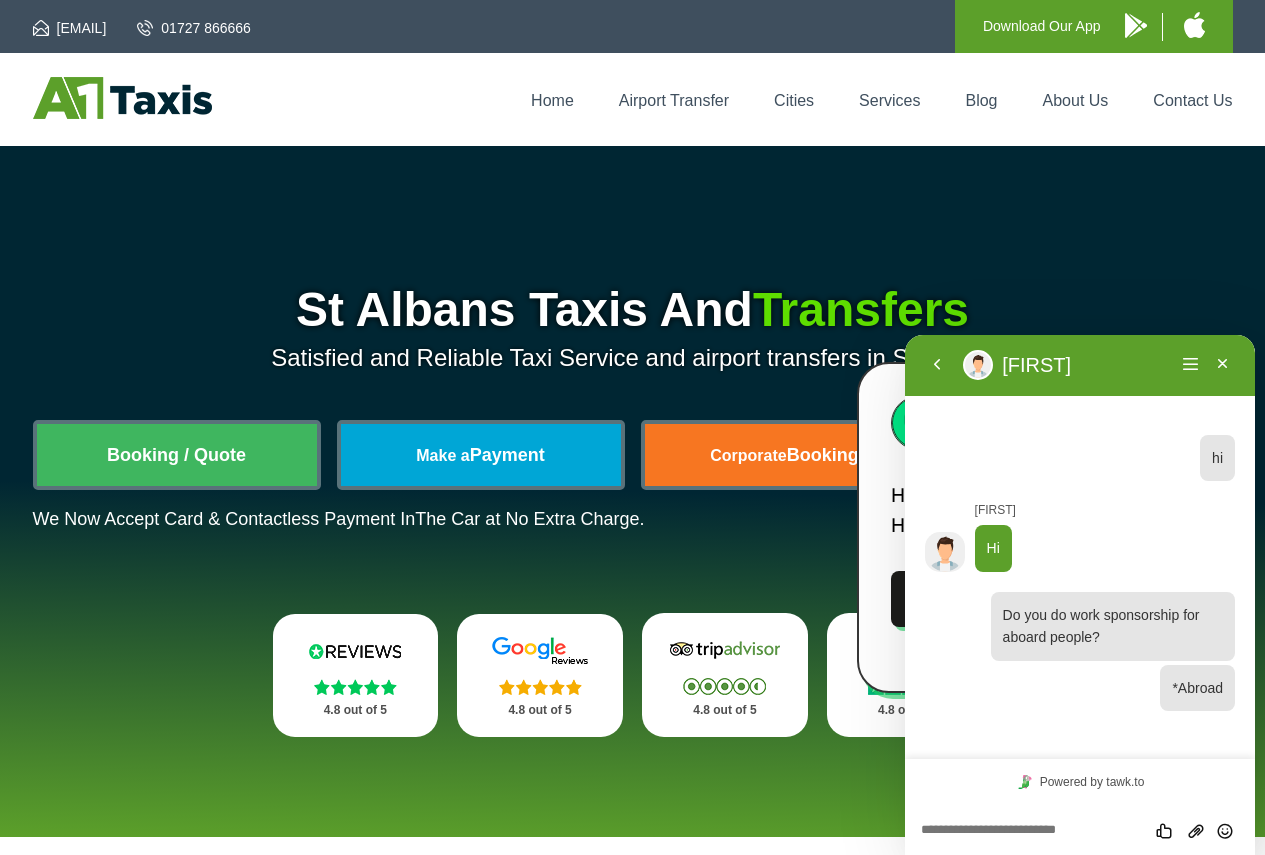 click at bounding box center (905, 335) 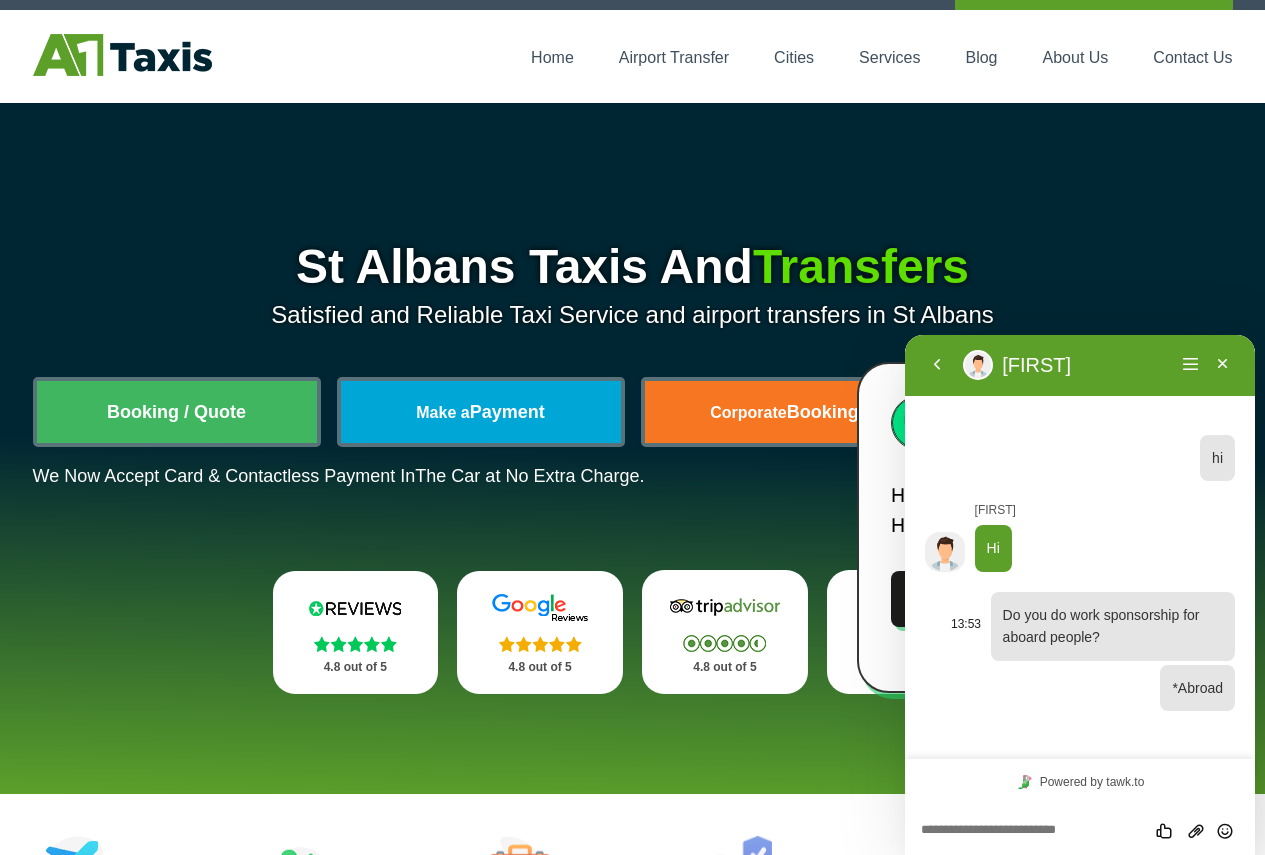 scroll, scrollTop: 0, scrollLeft: 0, axis: both 